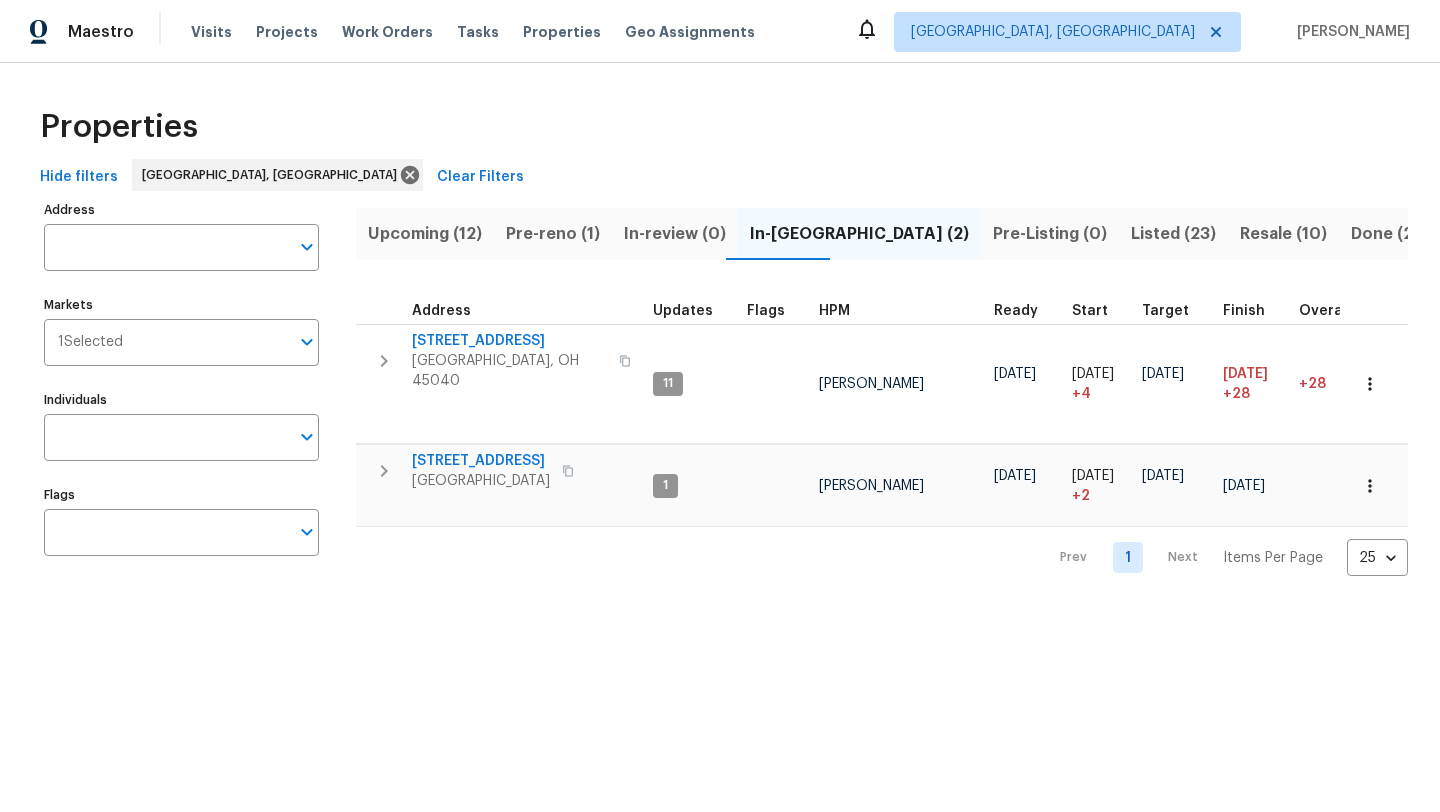 scroll, scrollTop: 0, scrollLeft: 0, axis: both 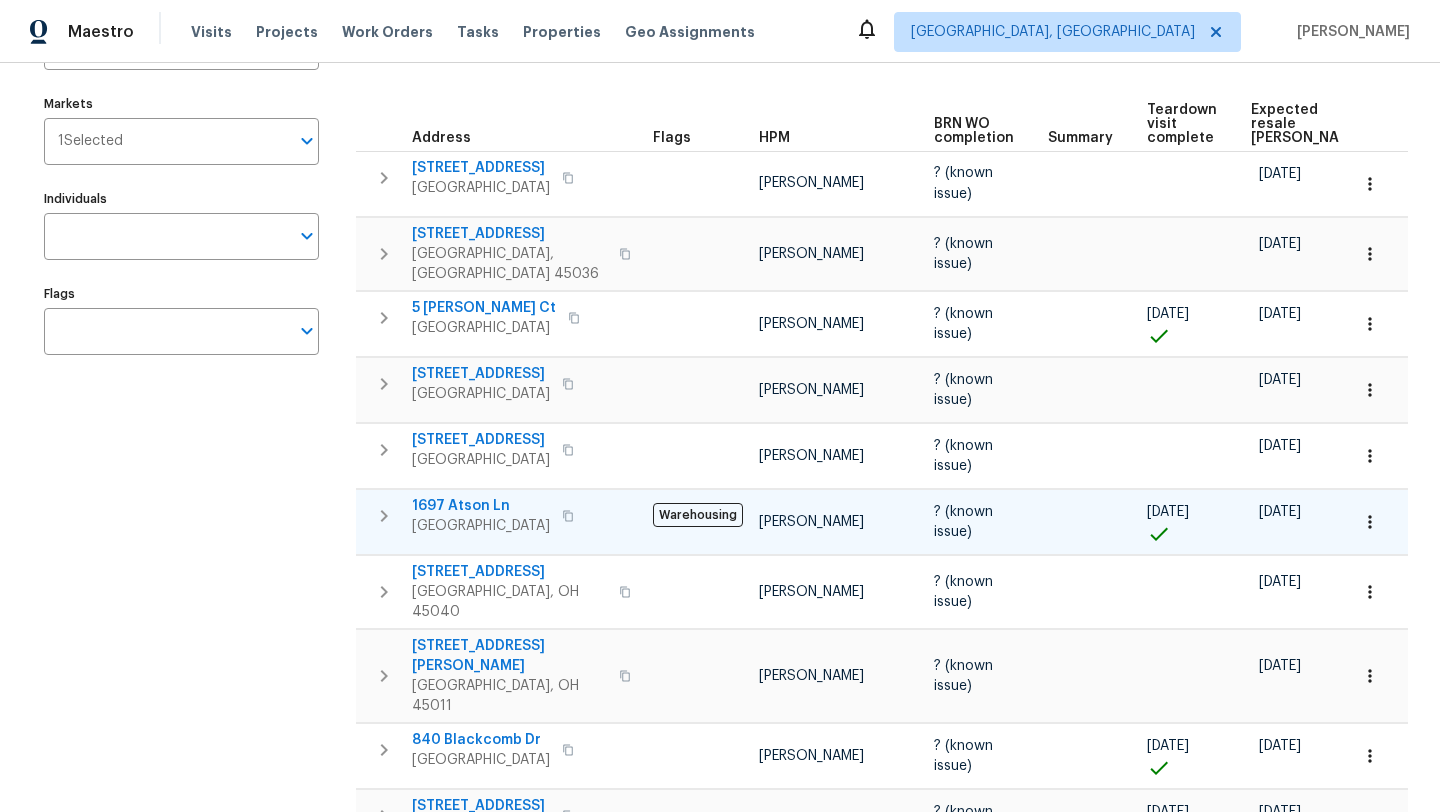 click on "1697 Atson Ln" at bounding box center [481, 506] 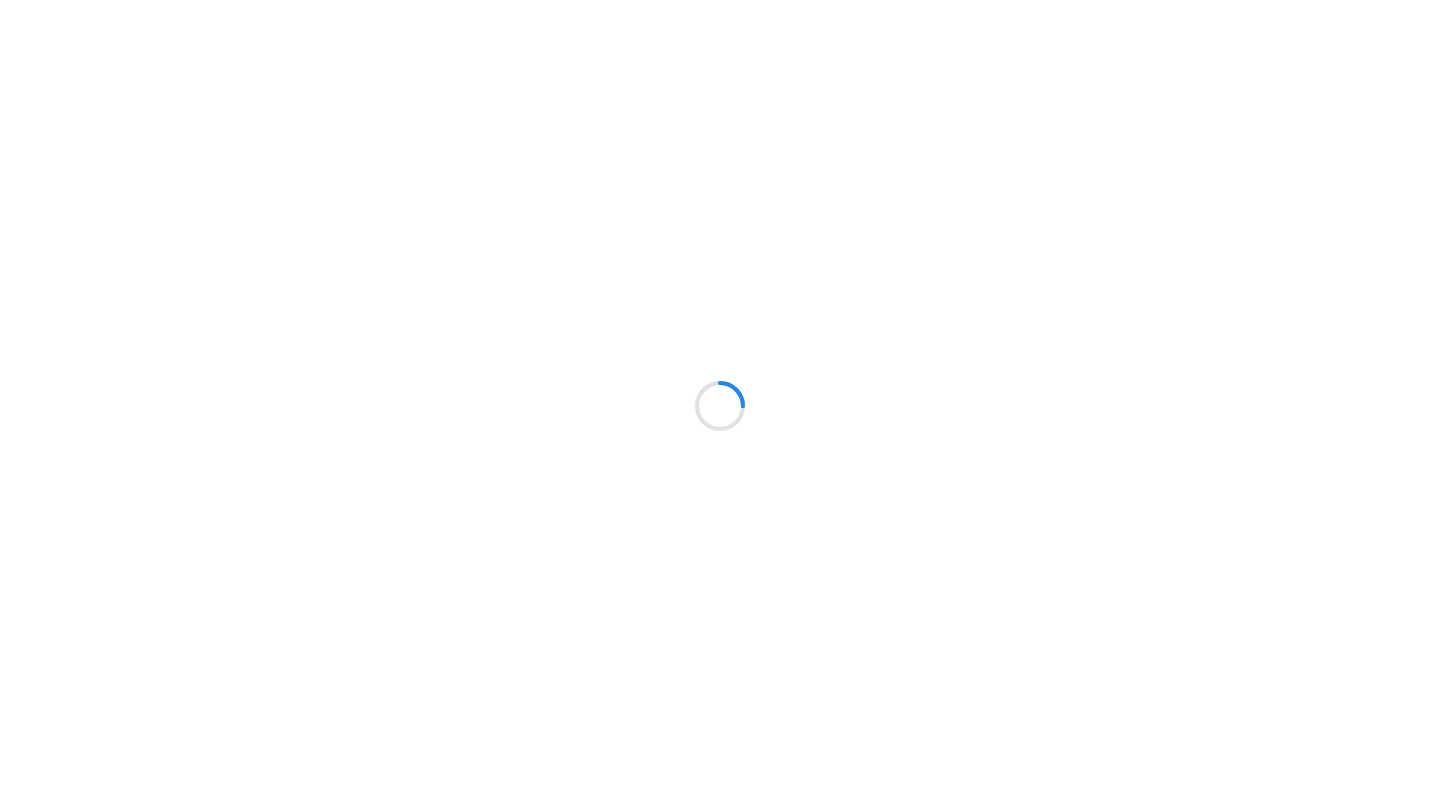 scroll, scrollTop: 0, scrollLeft: 0, axis: both 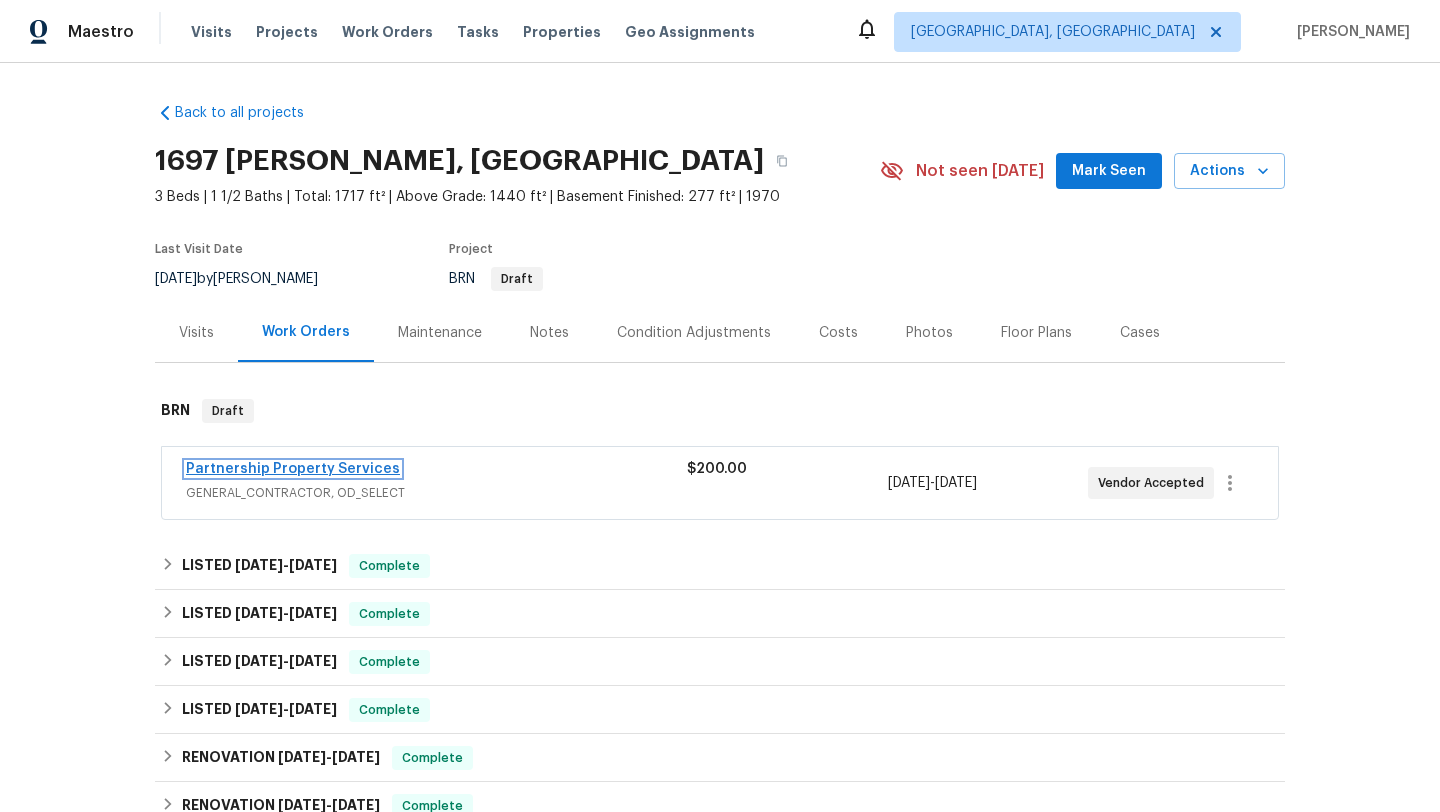 click on "Partnership Property Services" at bounding box center (293, 469) 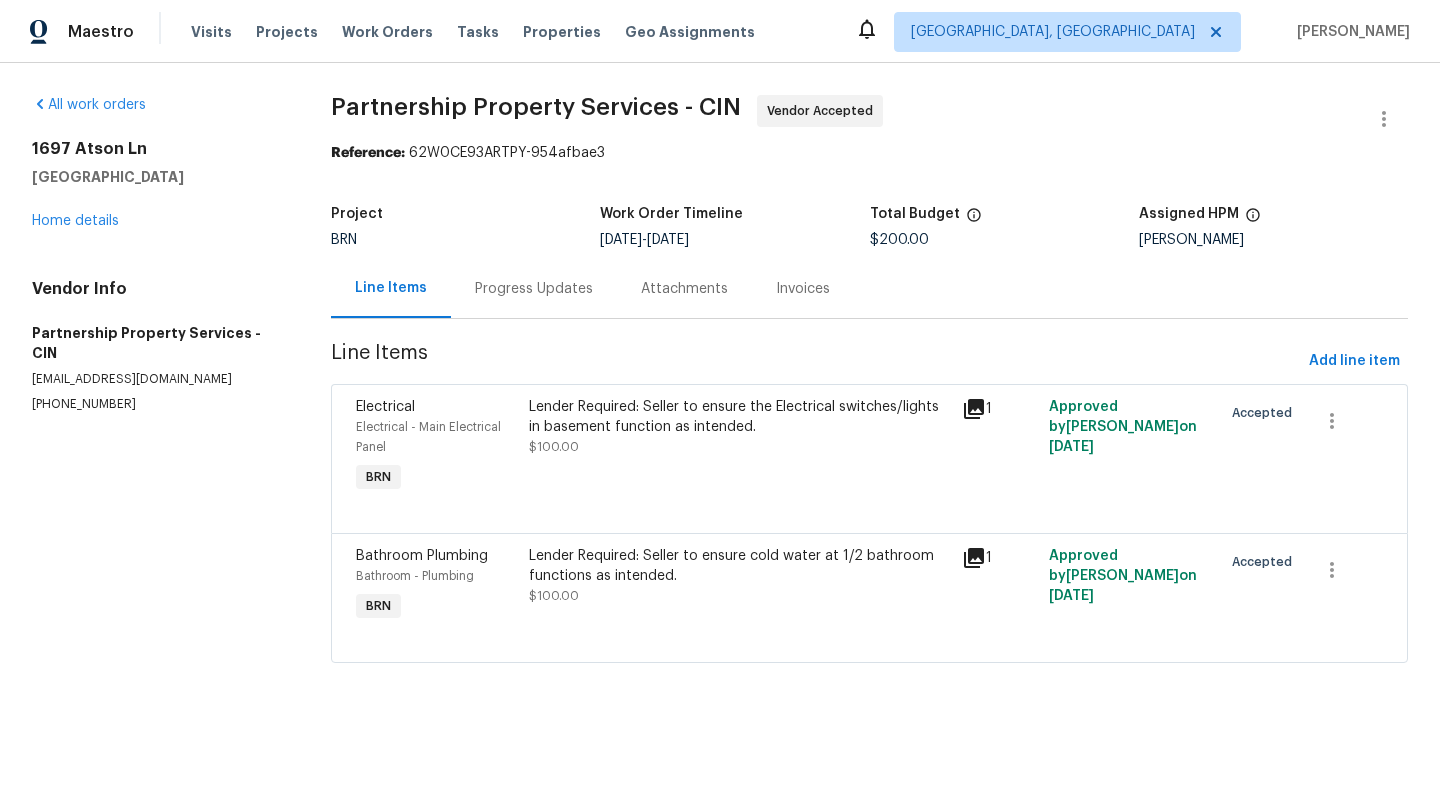 click on "Progress Updates" at bounding box center [534, 289] 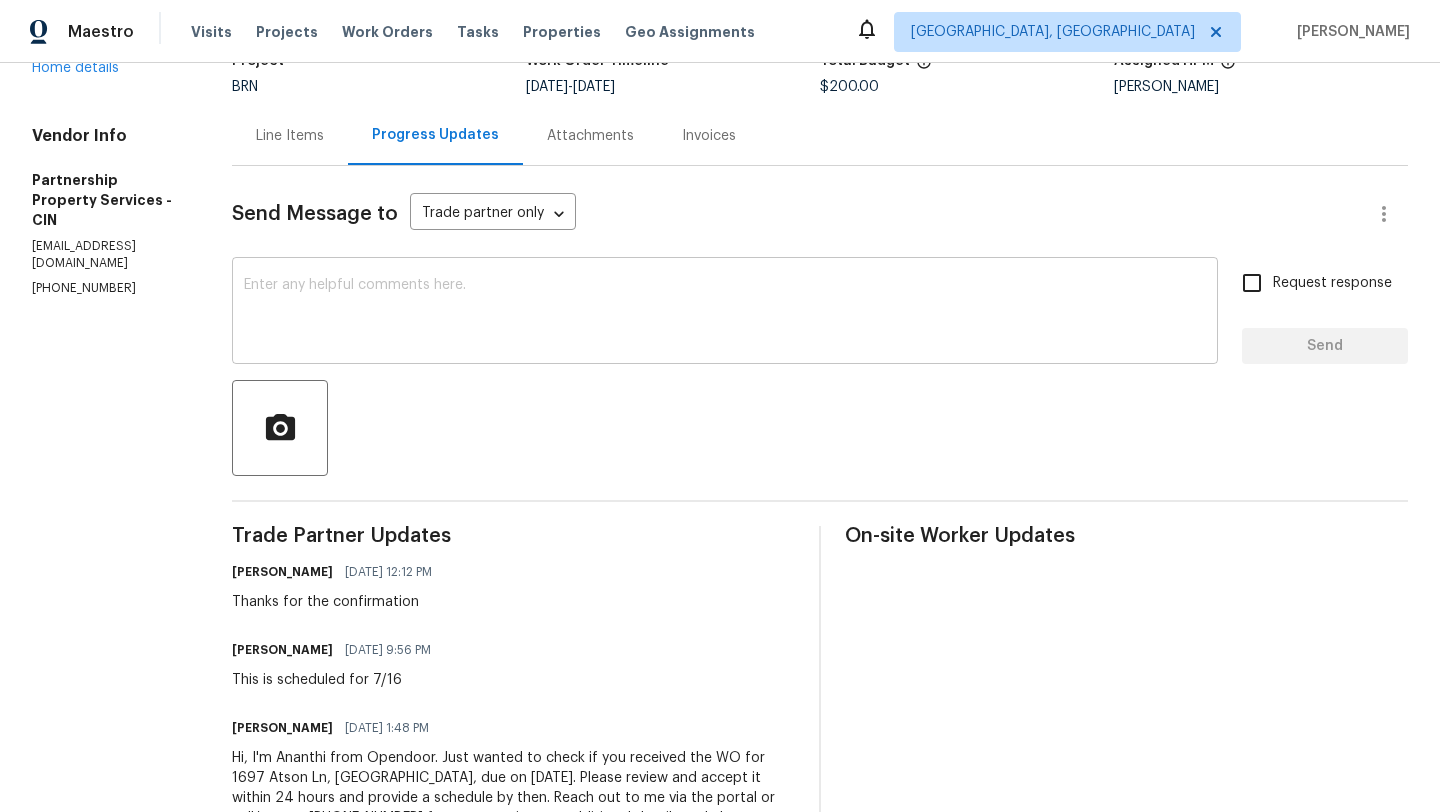 scroll, scrollTop: 159, scrollLeft: 0, axis: vertical 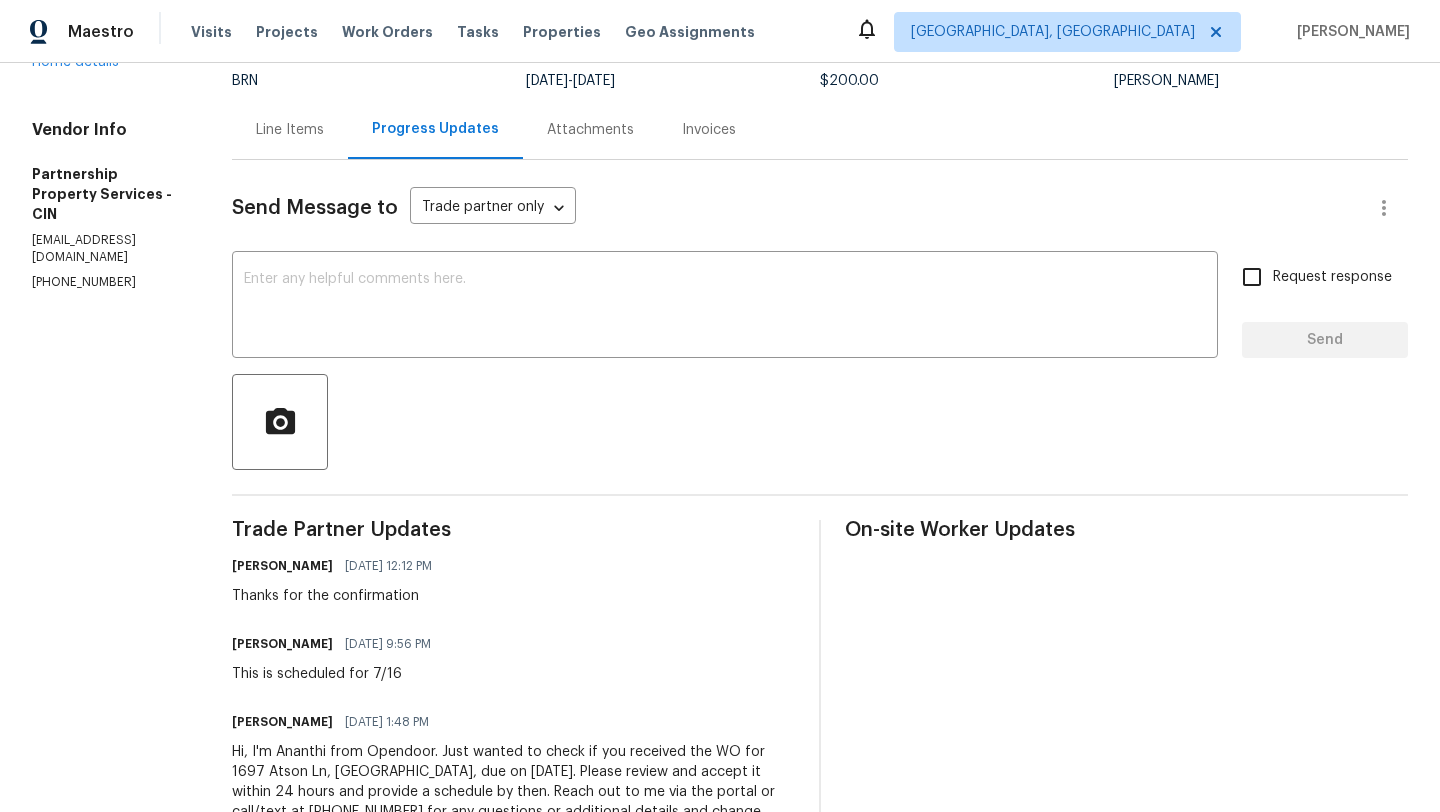 click on "Line Items" at bounding box center (290, 130) 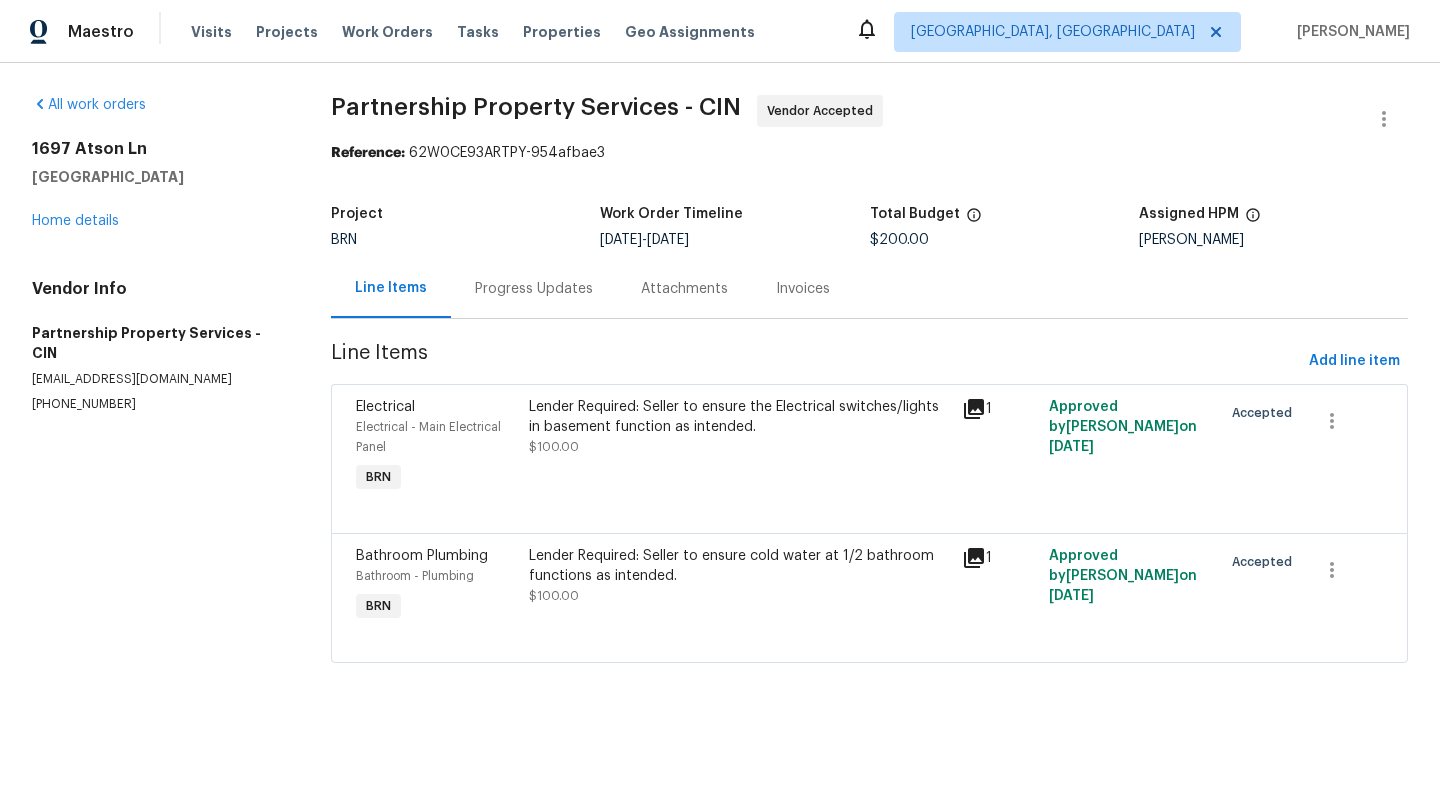 scroll, scrollTop: 0, scrollLeft: 0, axis: both 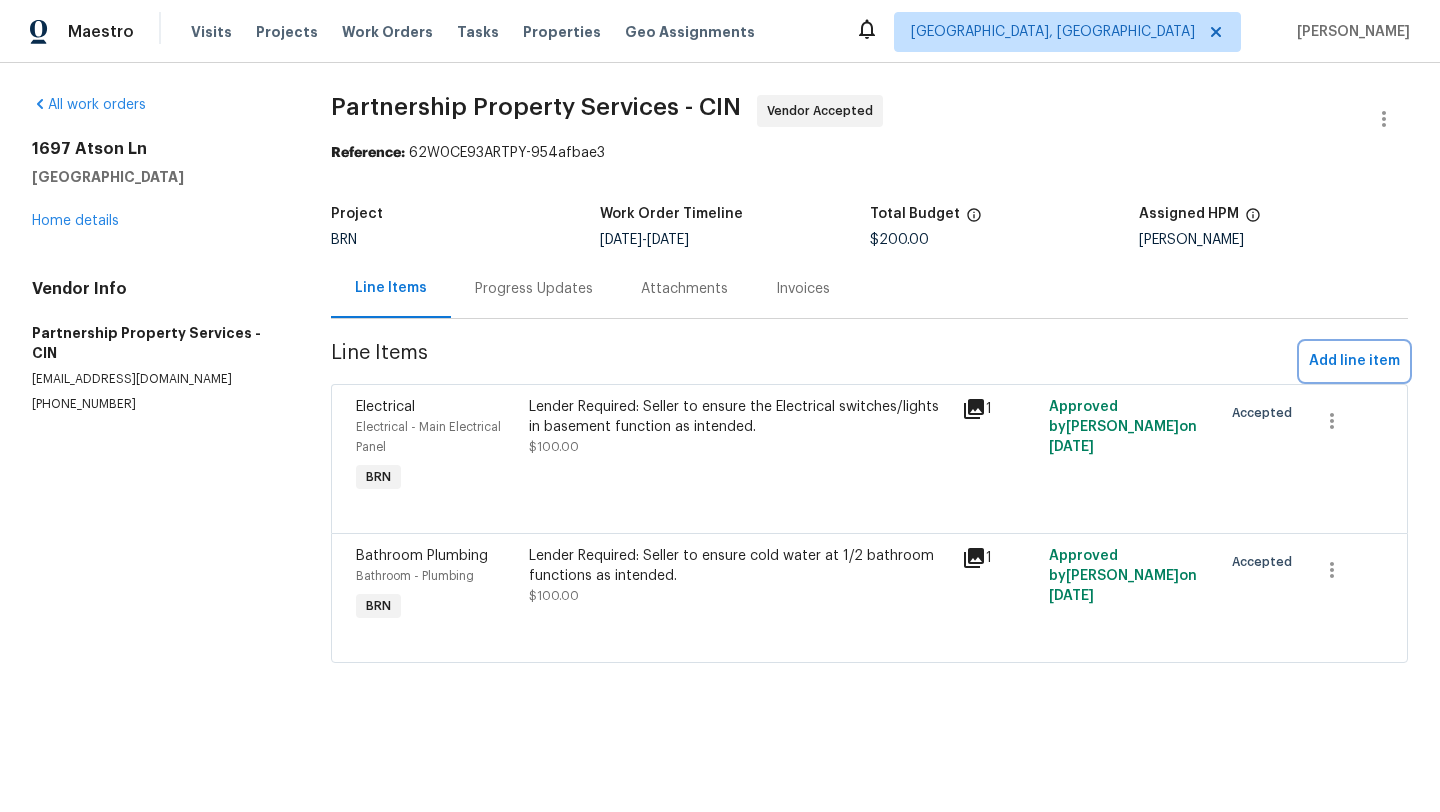 click on "Add line item" at bounding box center (1354, 361) 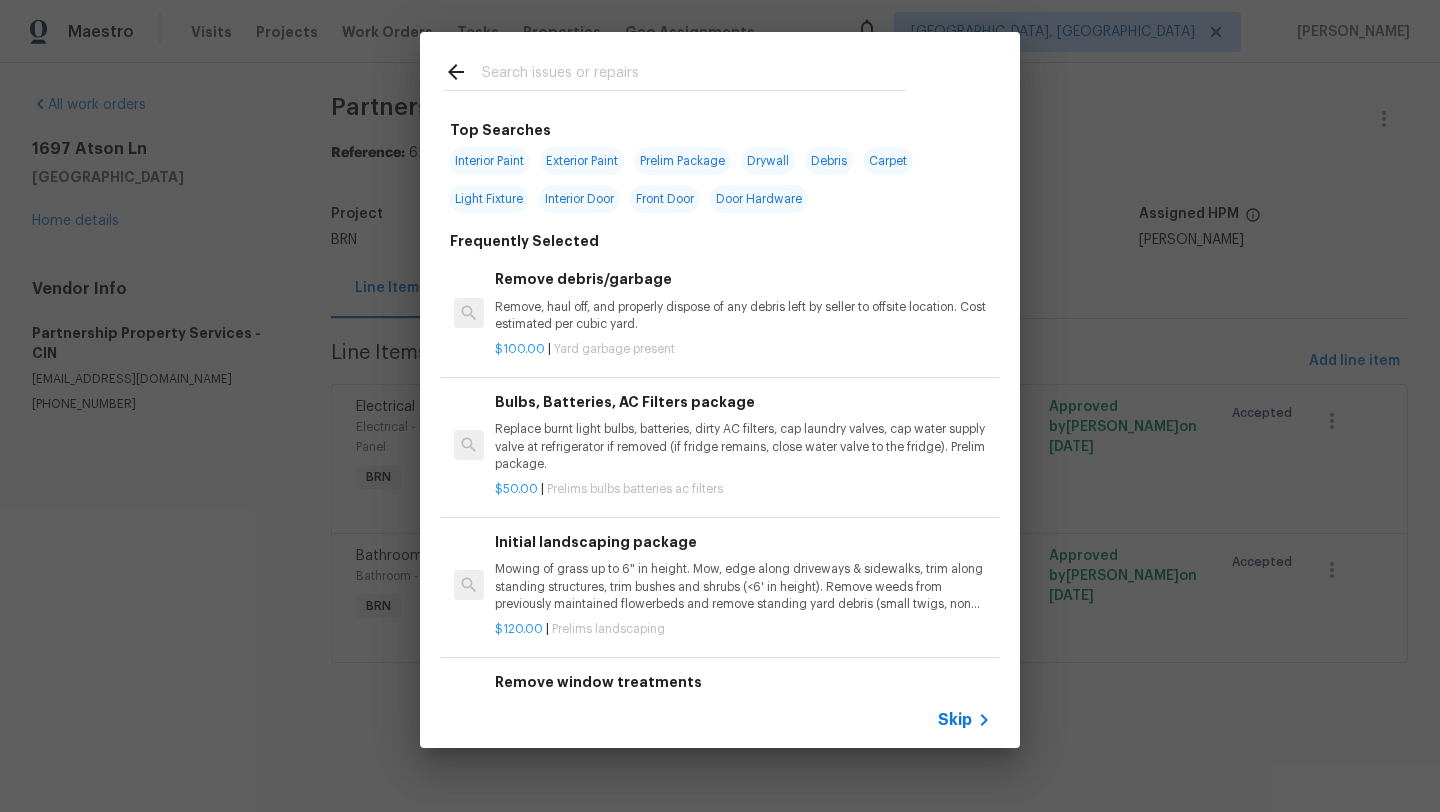 click at bounding box center [694, 75] 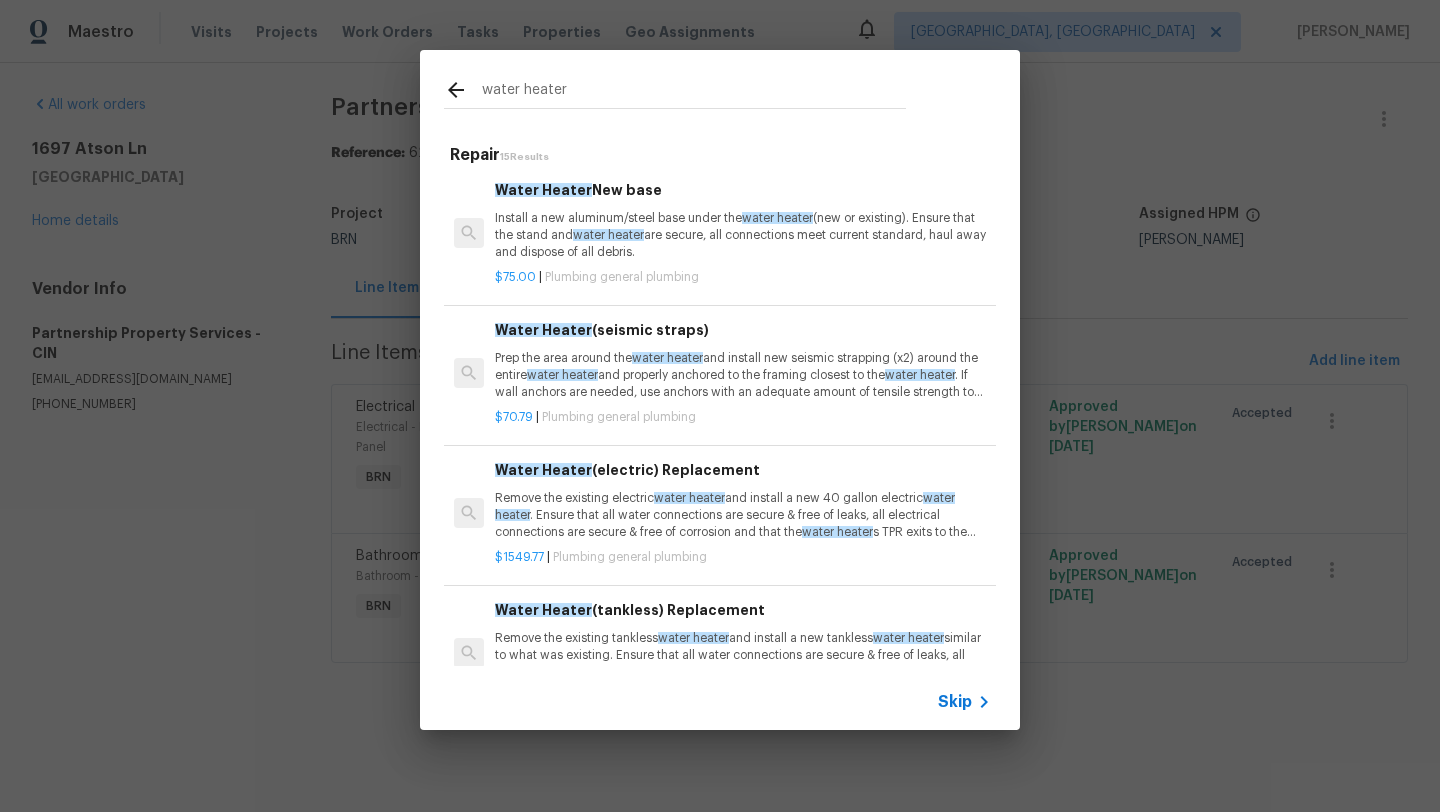scroll, scrollTop: 0, scrollLeft: 0, axis: both 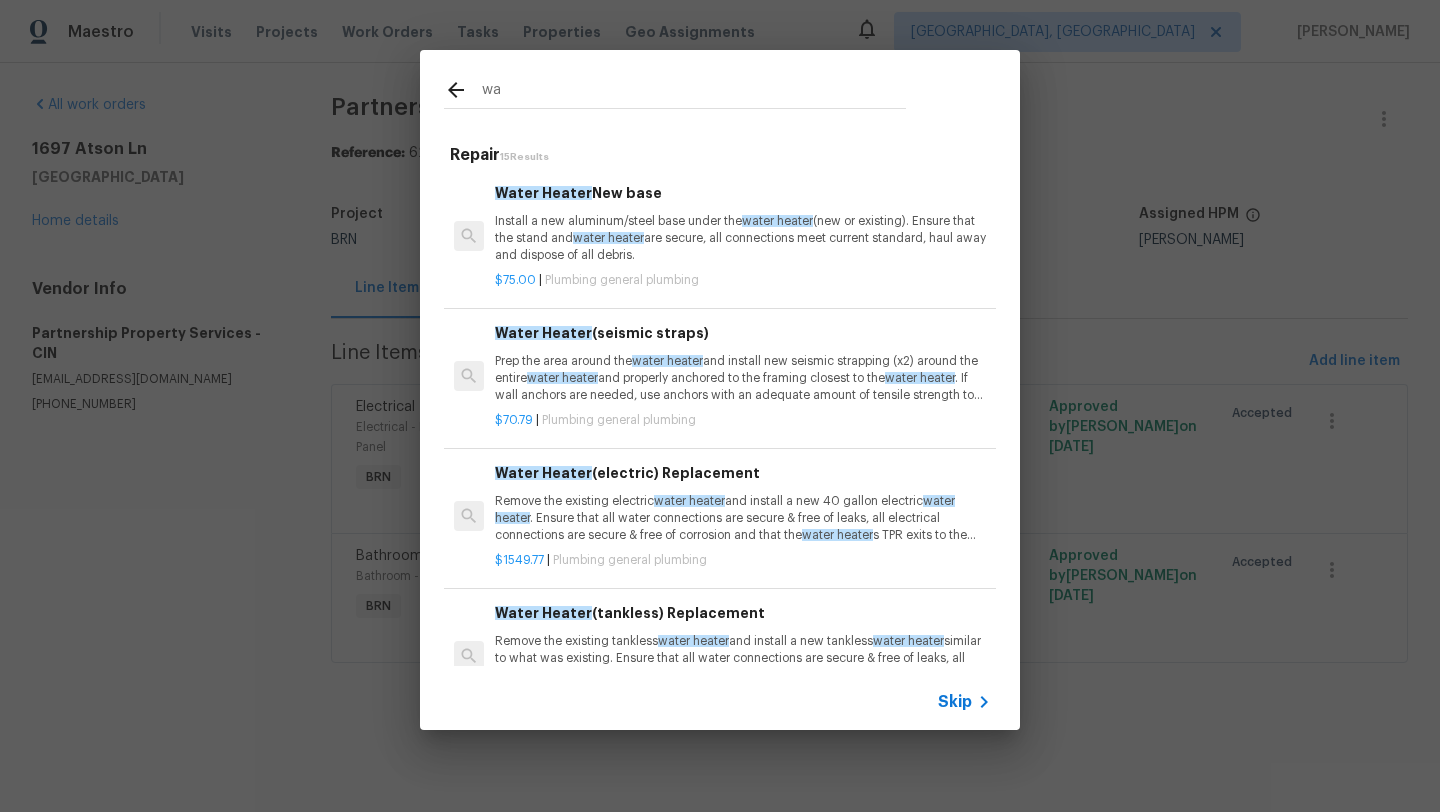 type on "w" 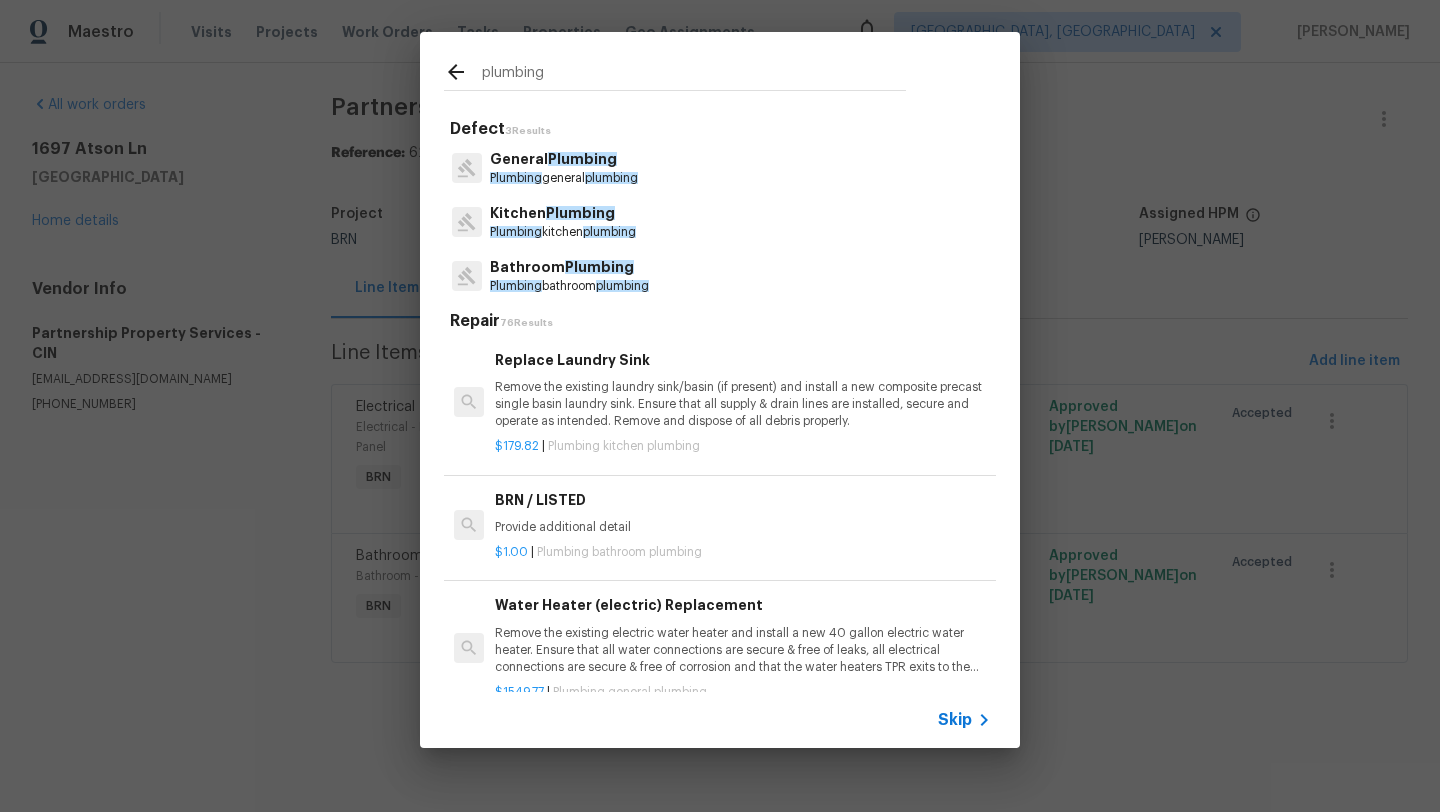 type on "plumbing" 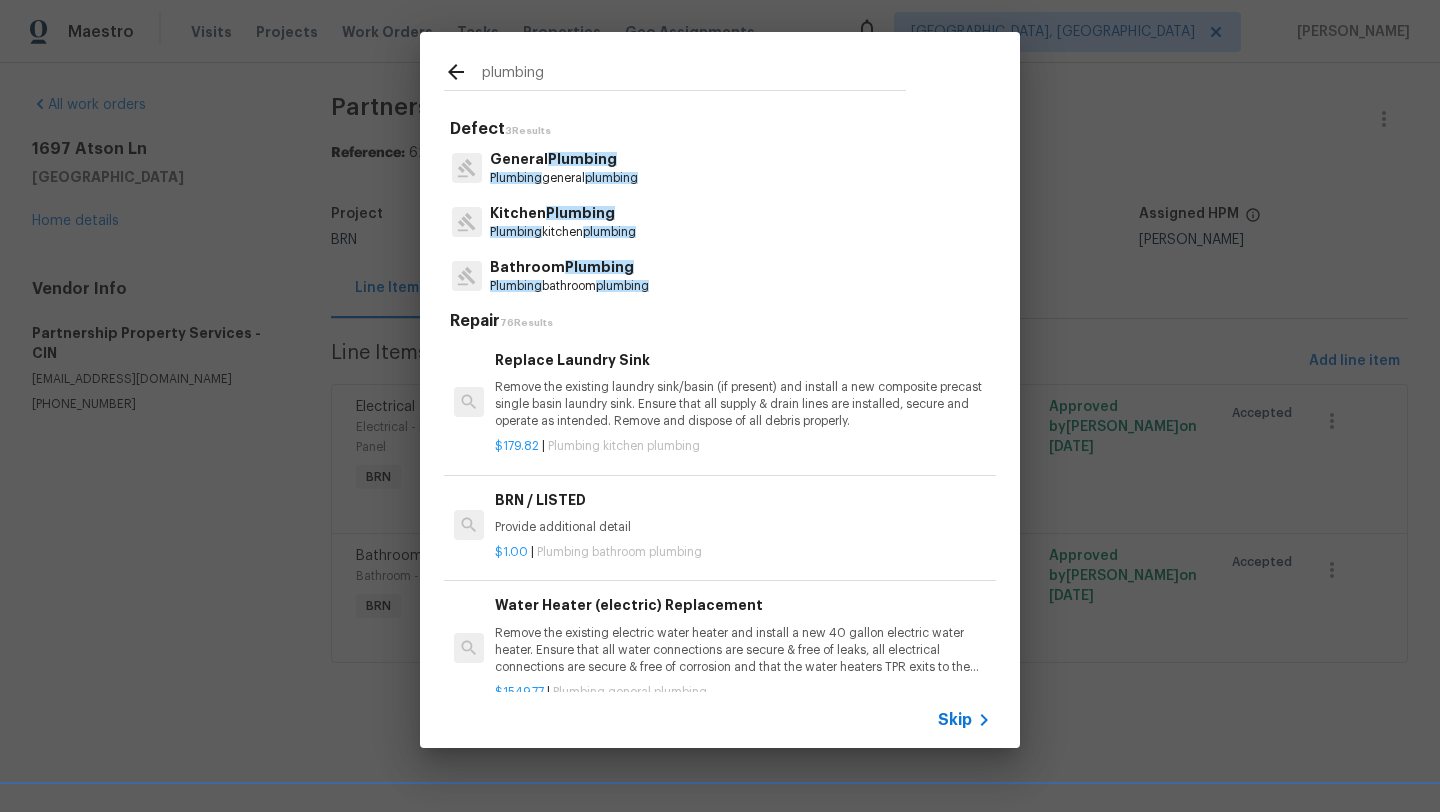 click on "General  Plumbing" at bounding box center [564, 159] 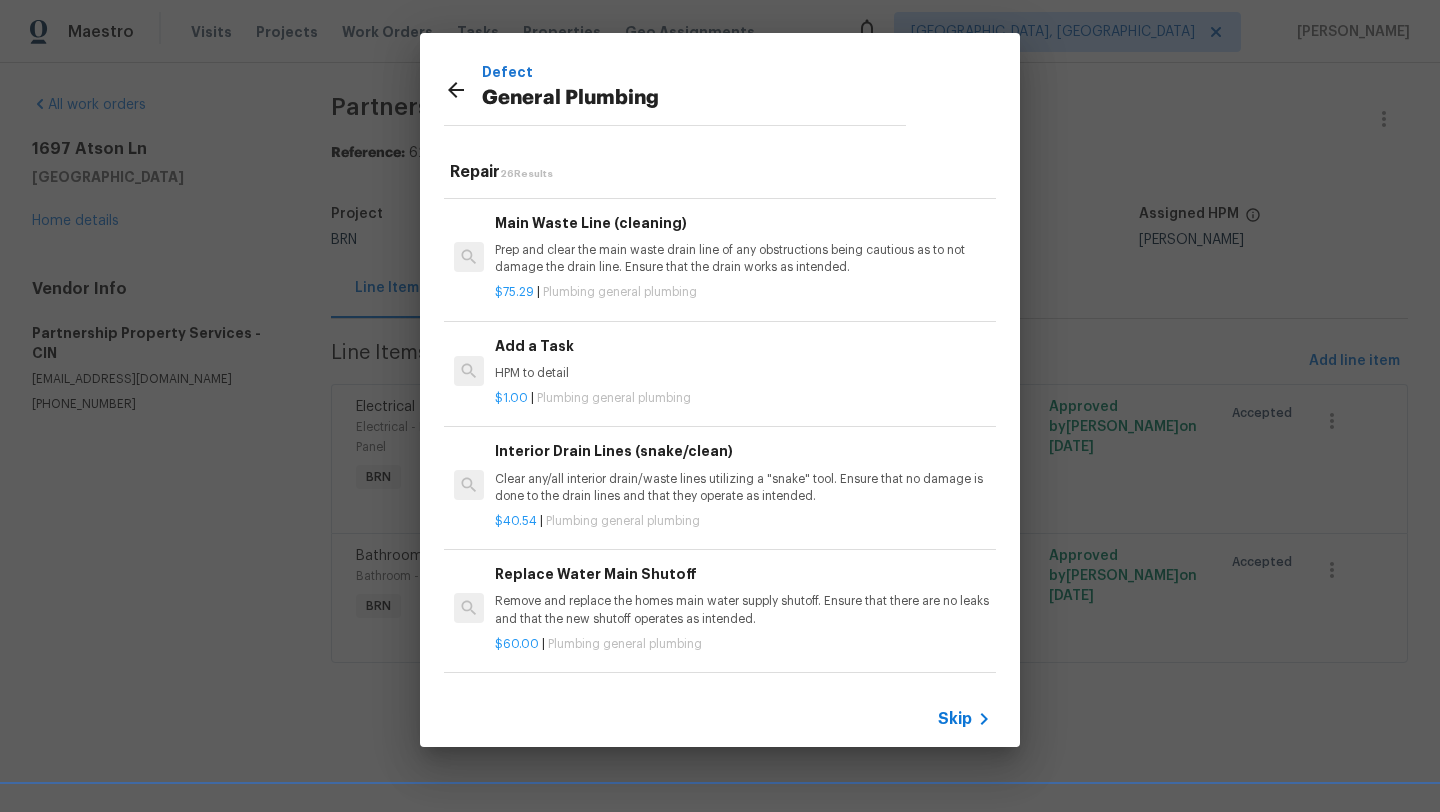 scroll, scrollTop: 2149, scrollLeft: 0, axis: vertical 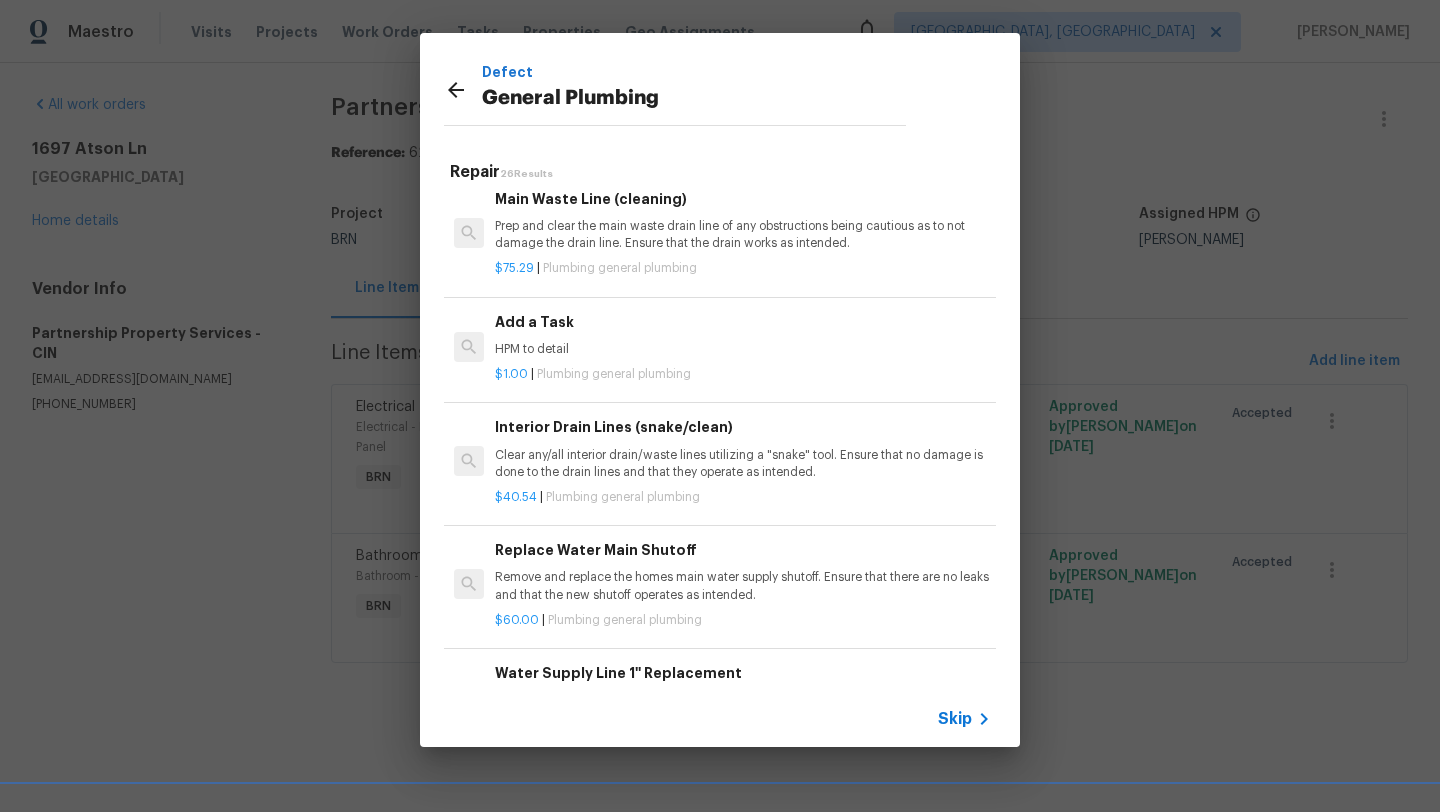 click on "HPM to detail" at bounding box center (743, 349) 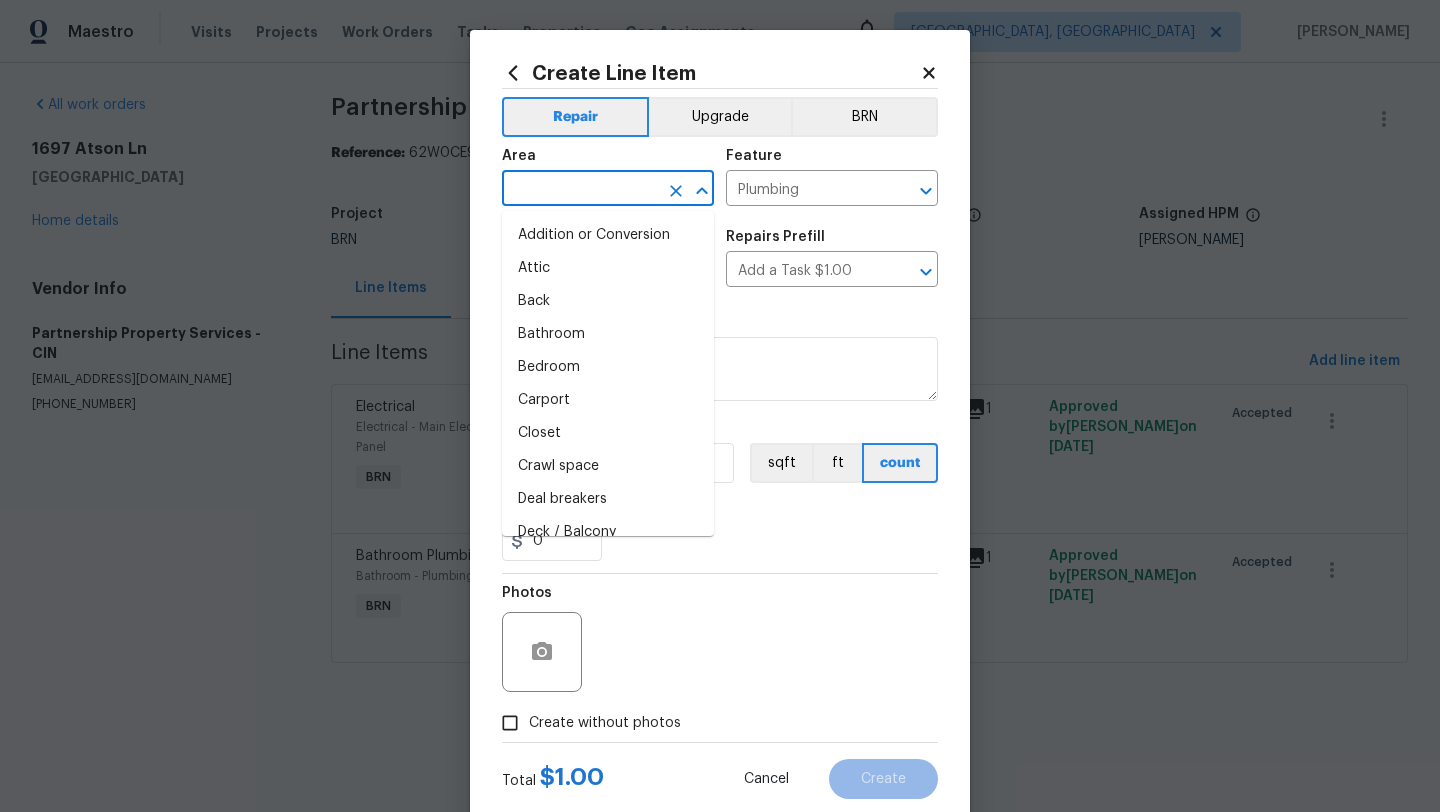 click at bounding box center [580, 190] 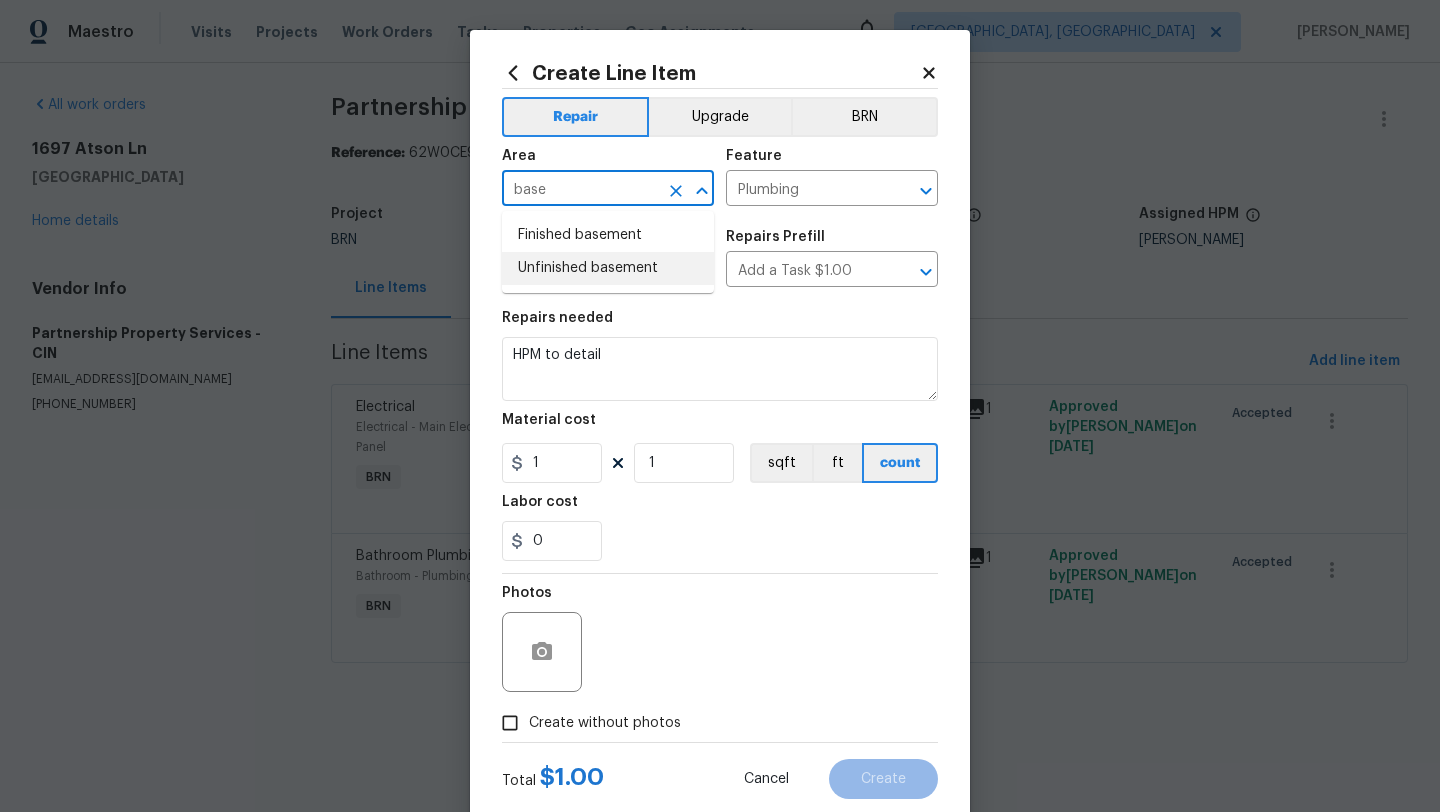 click on "Unfinished basement" at bounding box center (608, 268) 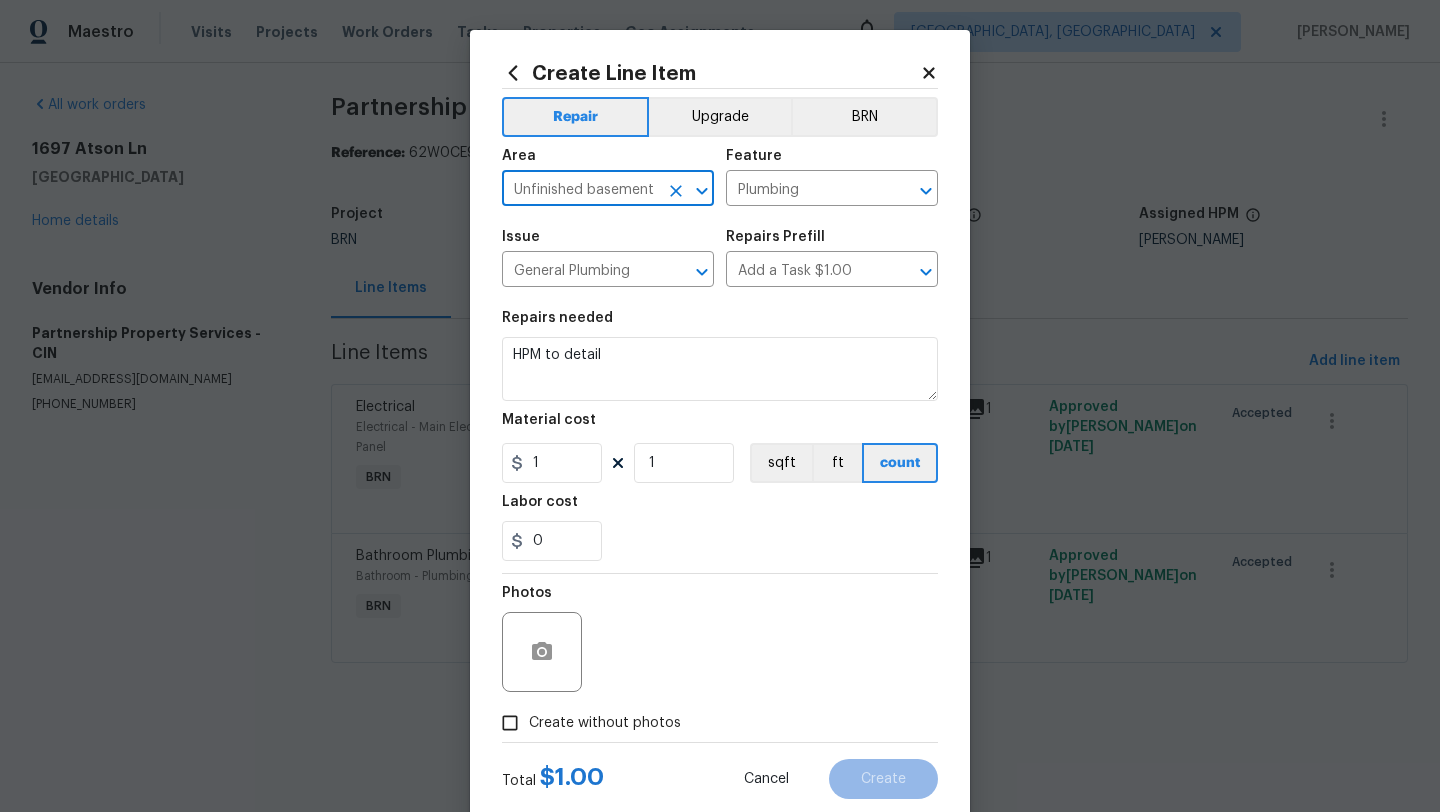 type on "Unfinished basement" 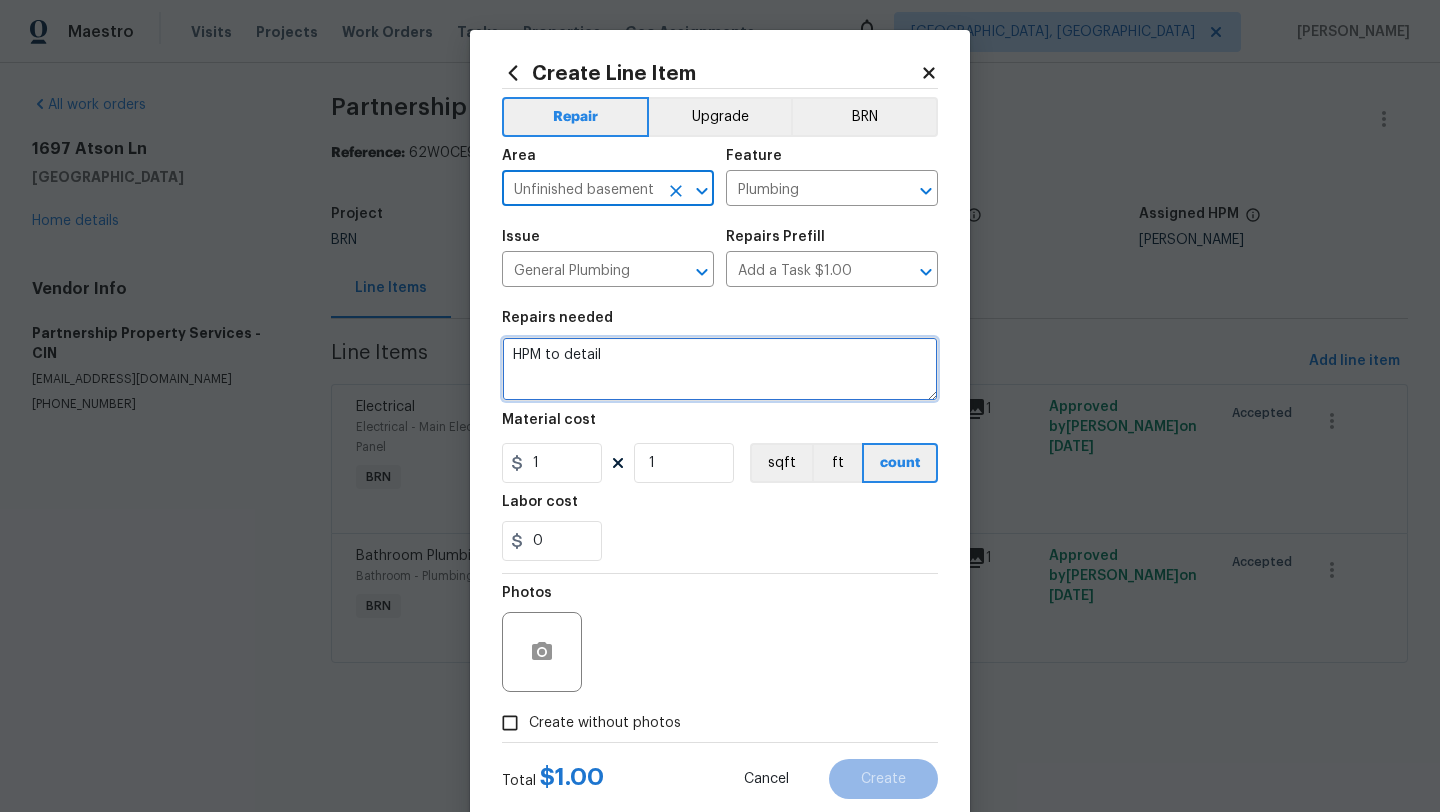 click on "HPM to detail" at bounding box center (720, 369) 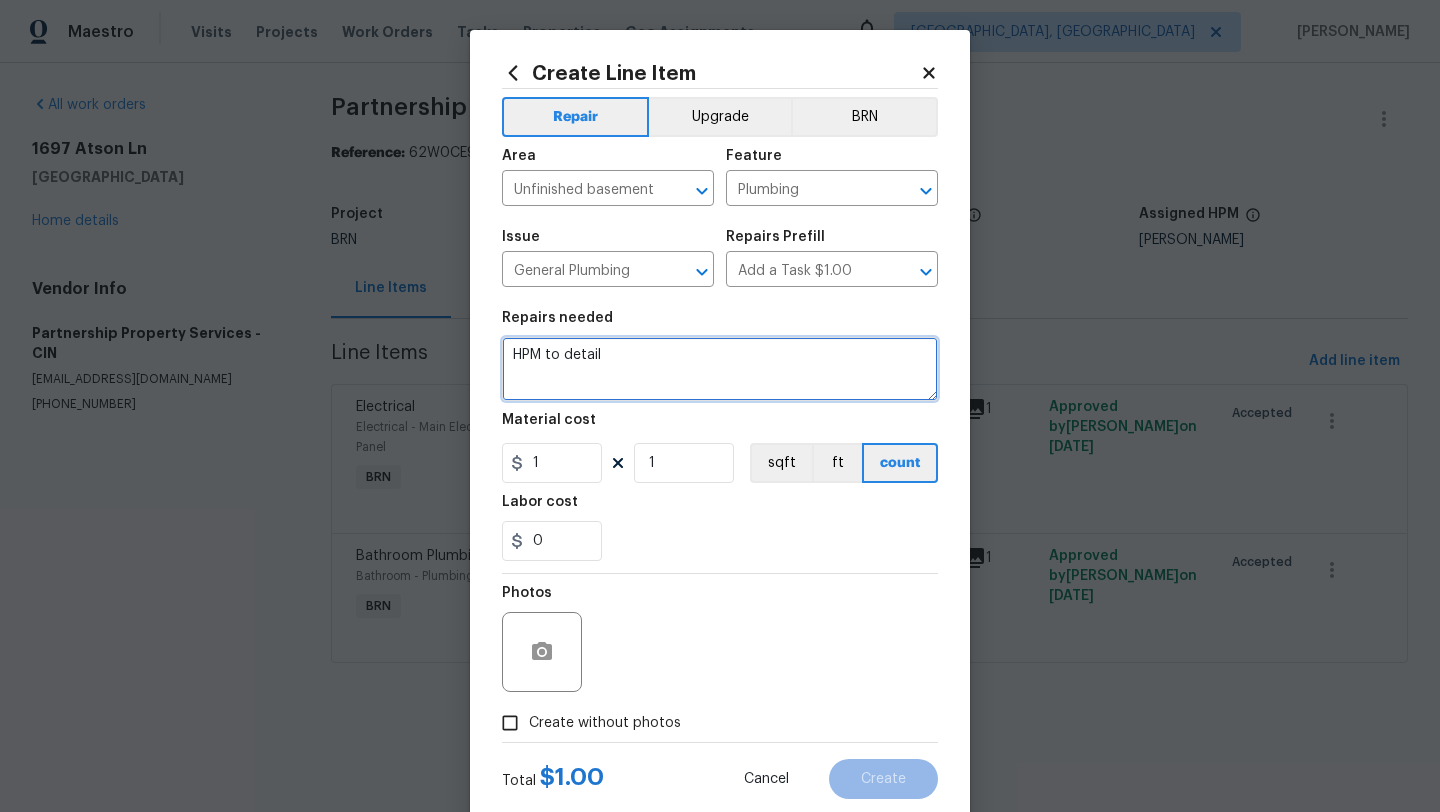 click on "HPM to detail" at bounding box center [720, 369] 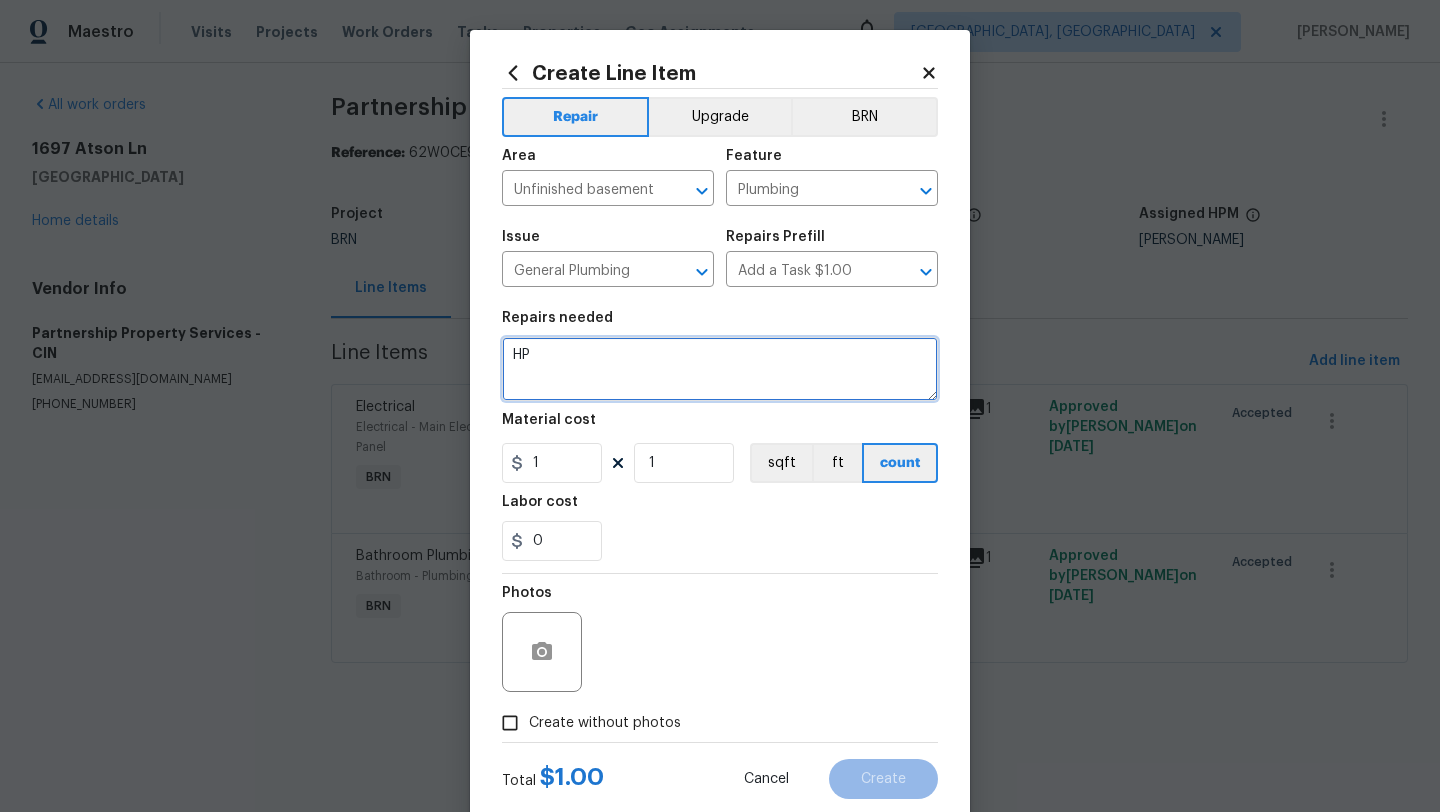 type on "H" 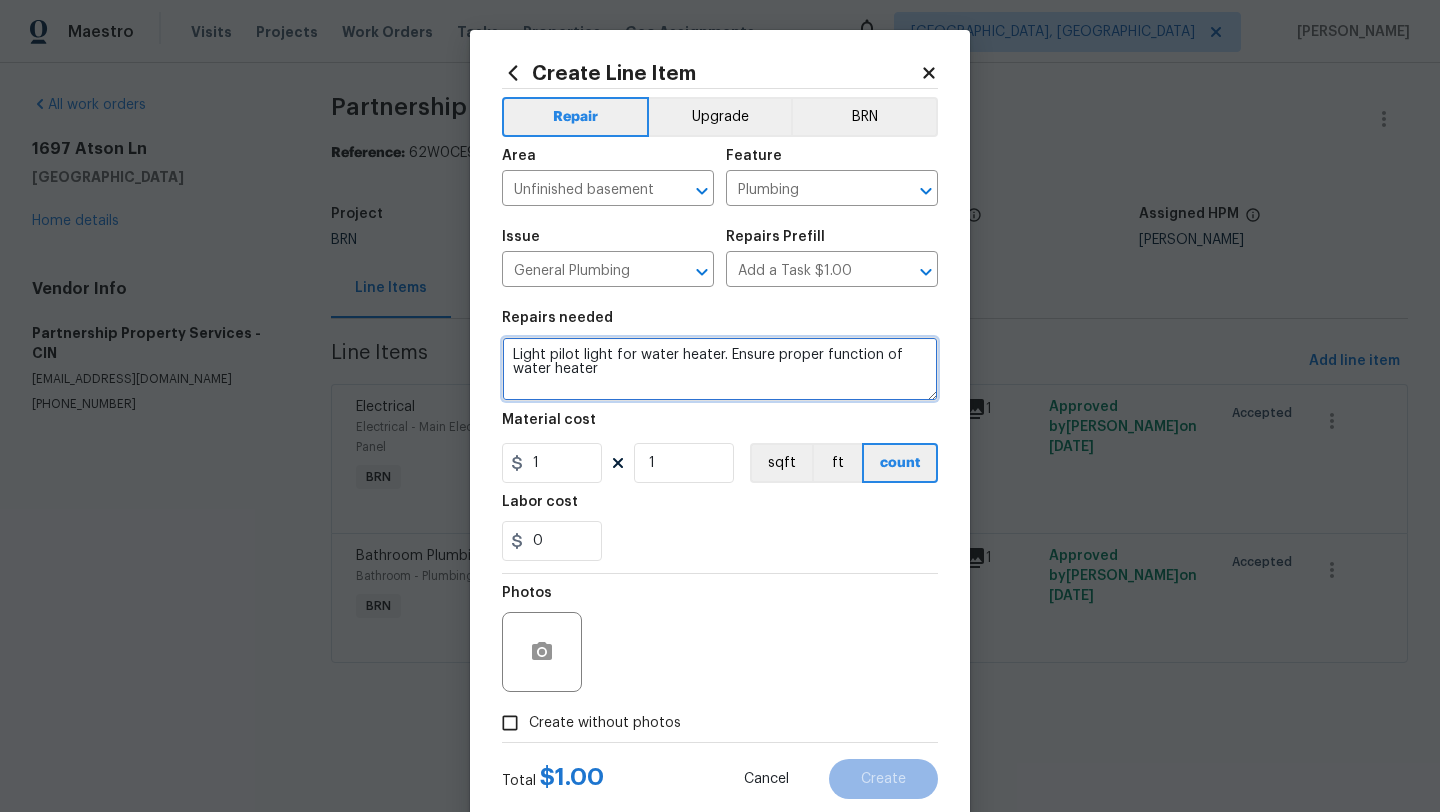 type on "Light pilot light for water heater. Ensure proper function of water heater" 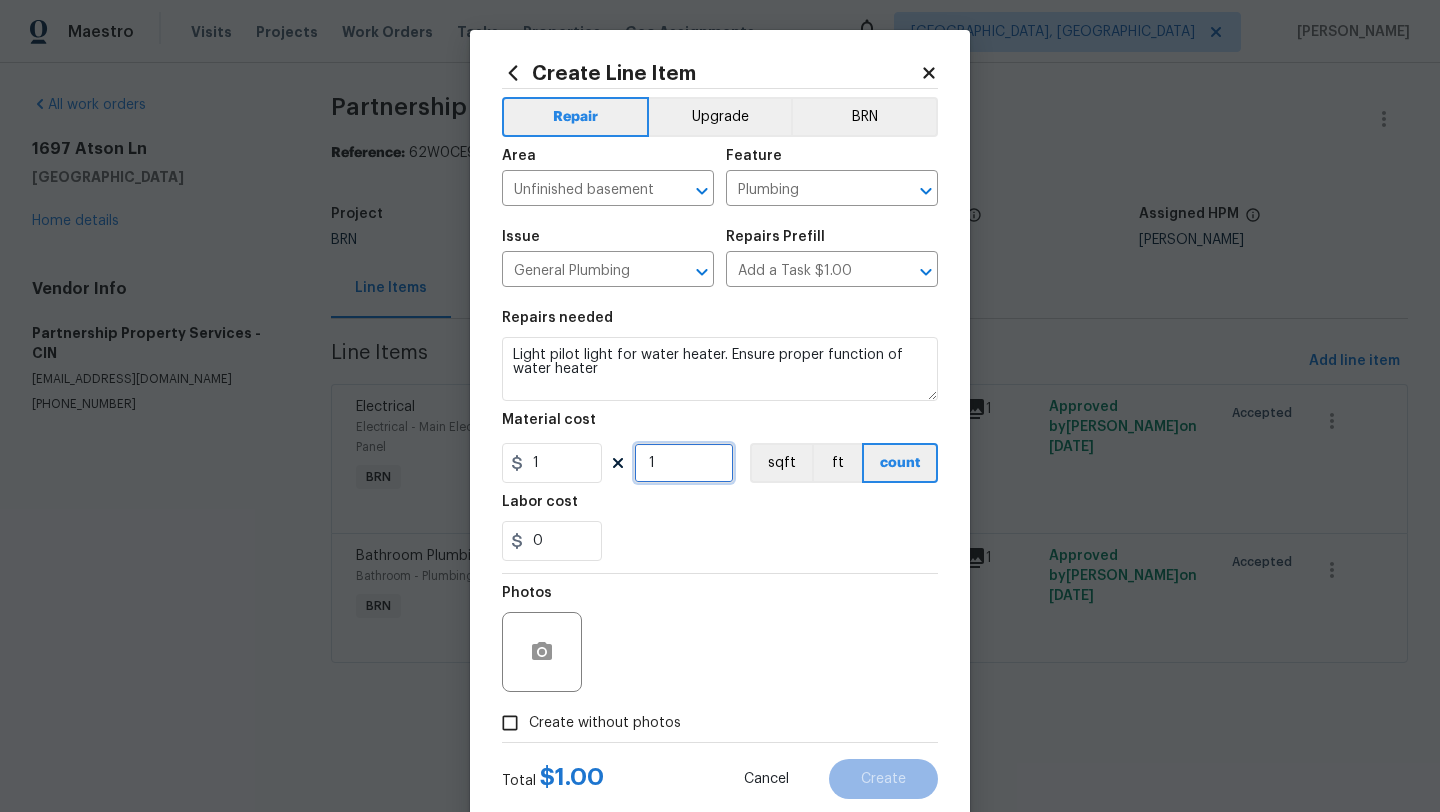 click on "1" at bounding box center (684, 463) 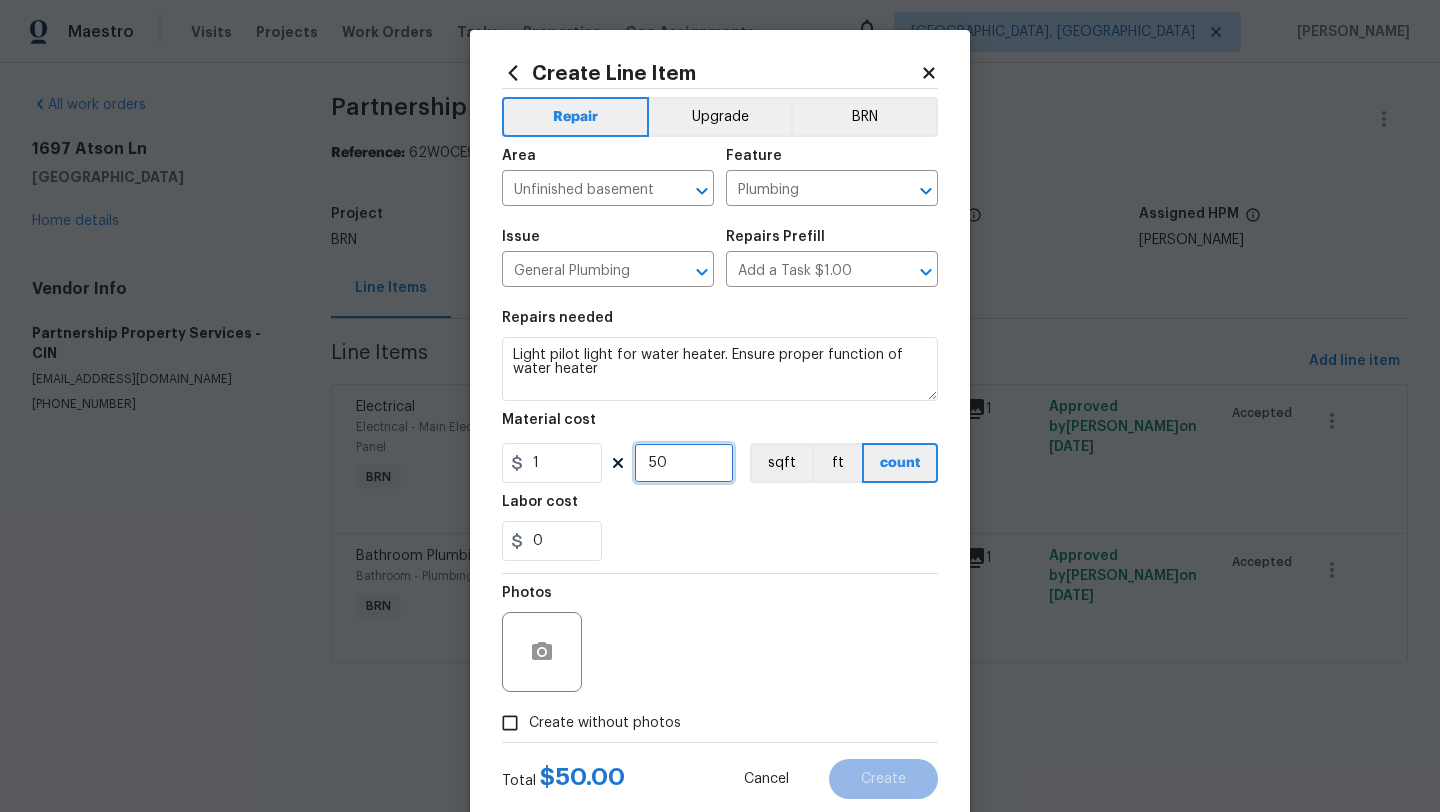 type on "50" 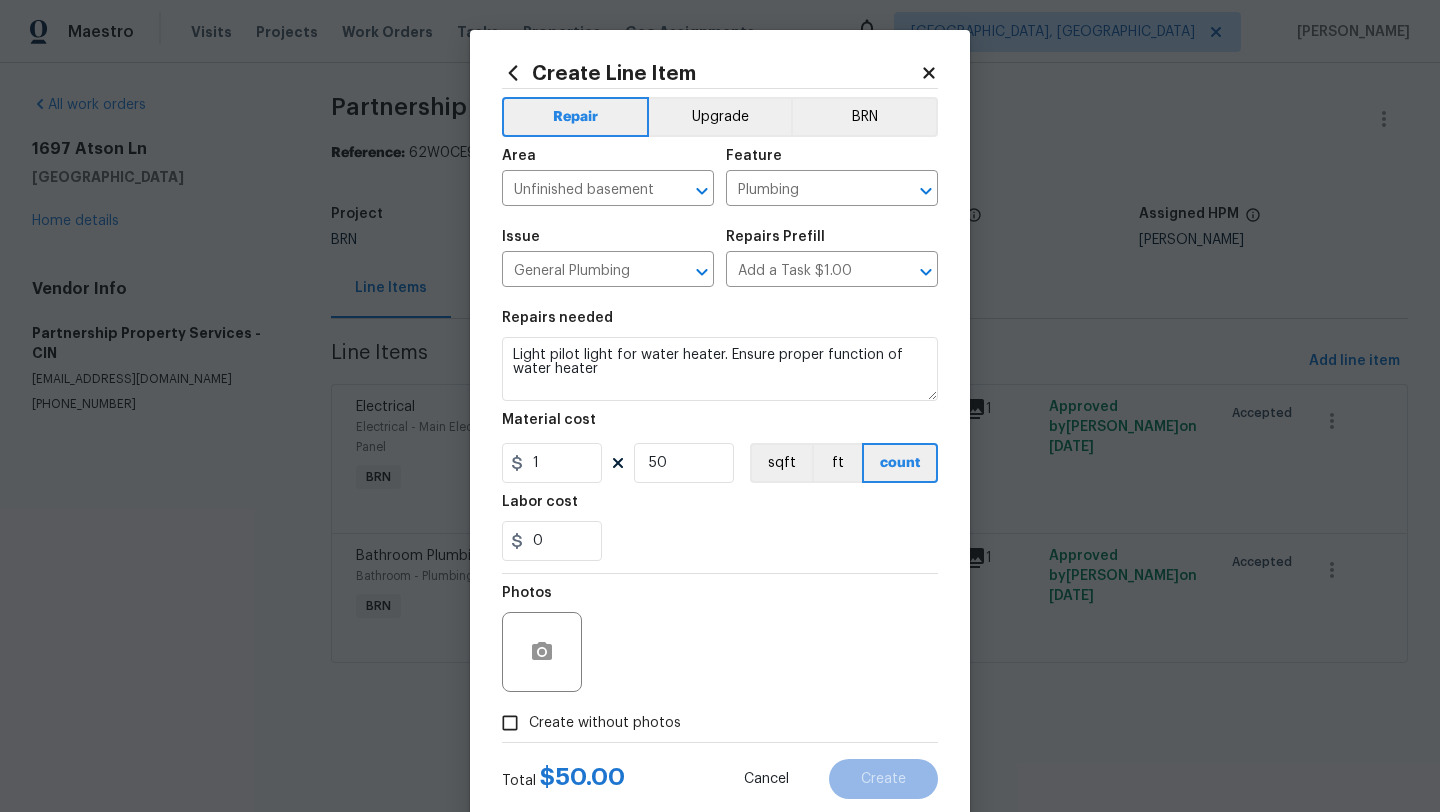 click on "Create without photos" at bounding box center (586, 723) 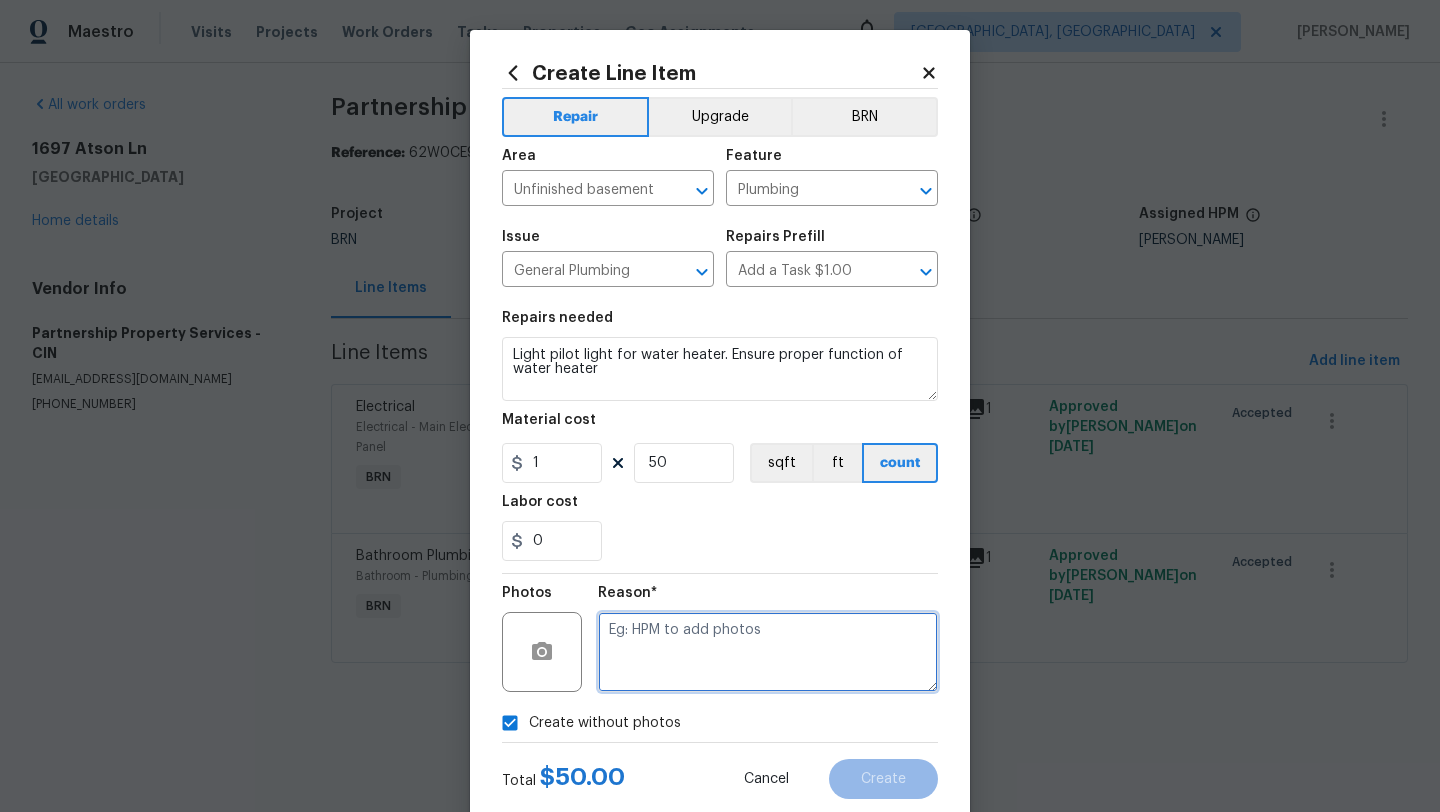 click at bounding box center (768, 652) 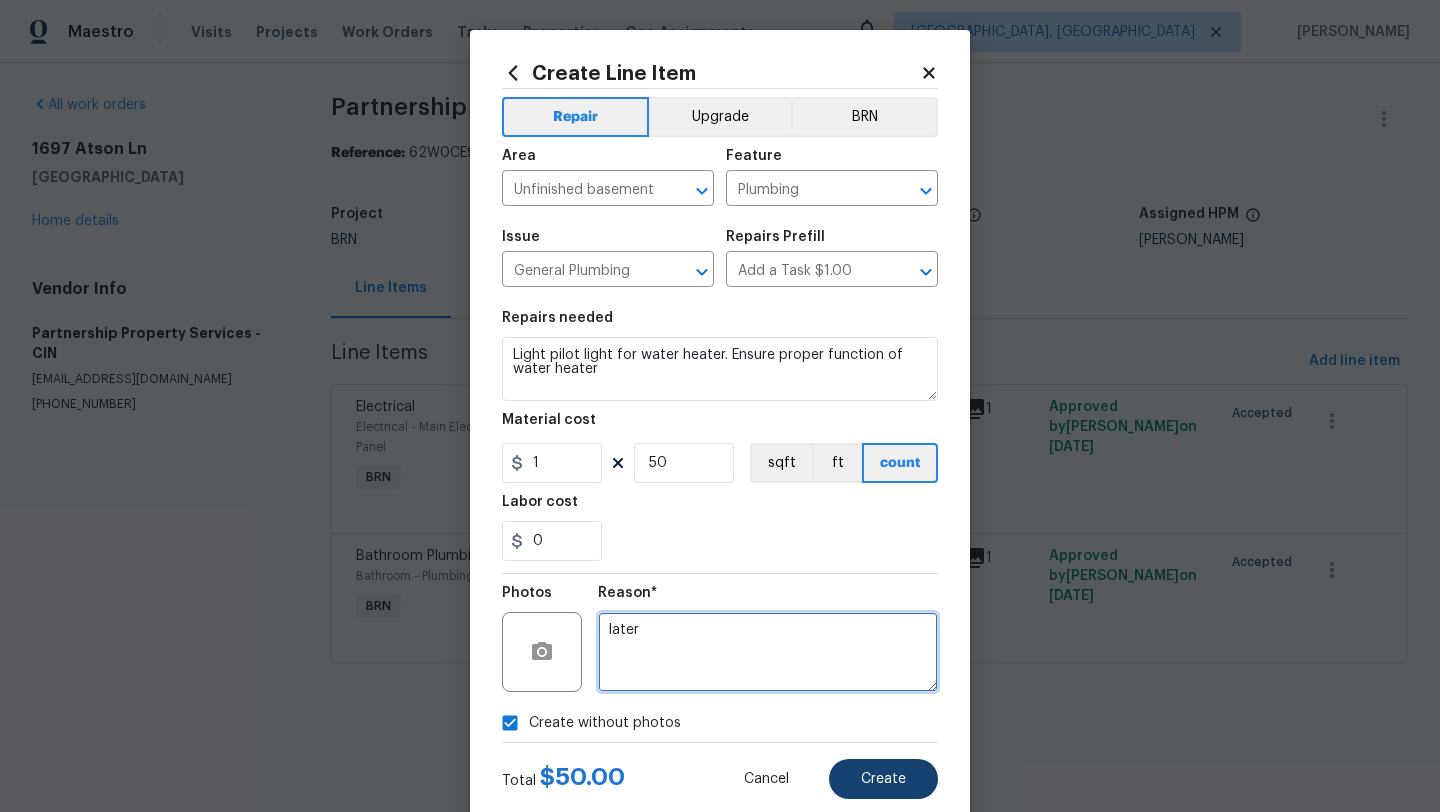 type on "later" 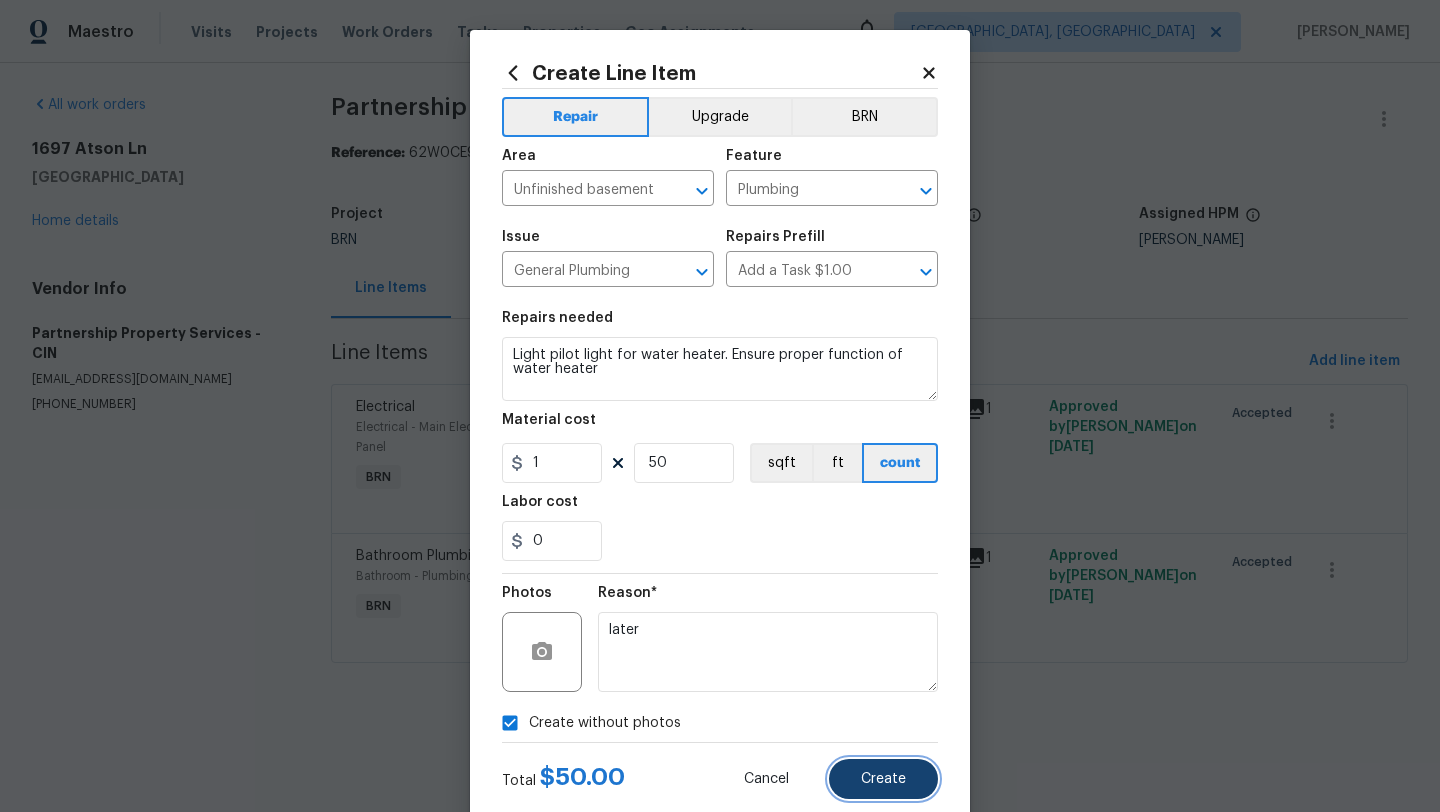 click on "Create" at bounding box center (883, 779) 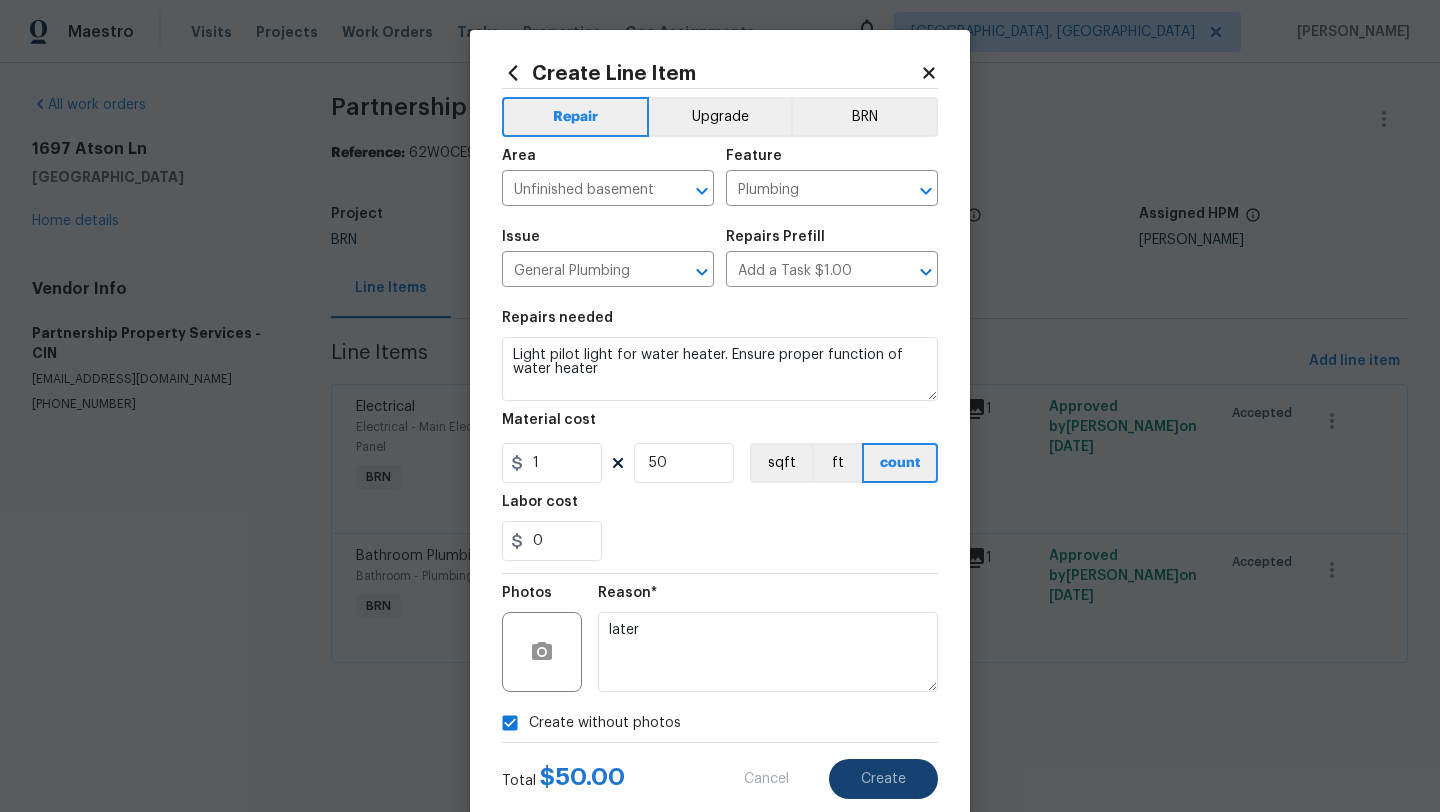 type on "0" 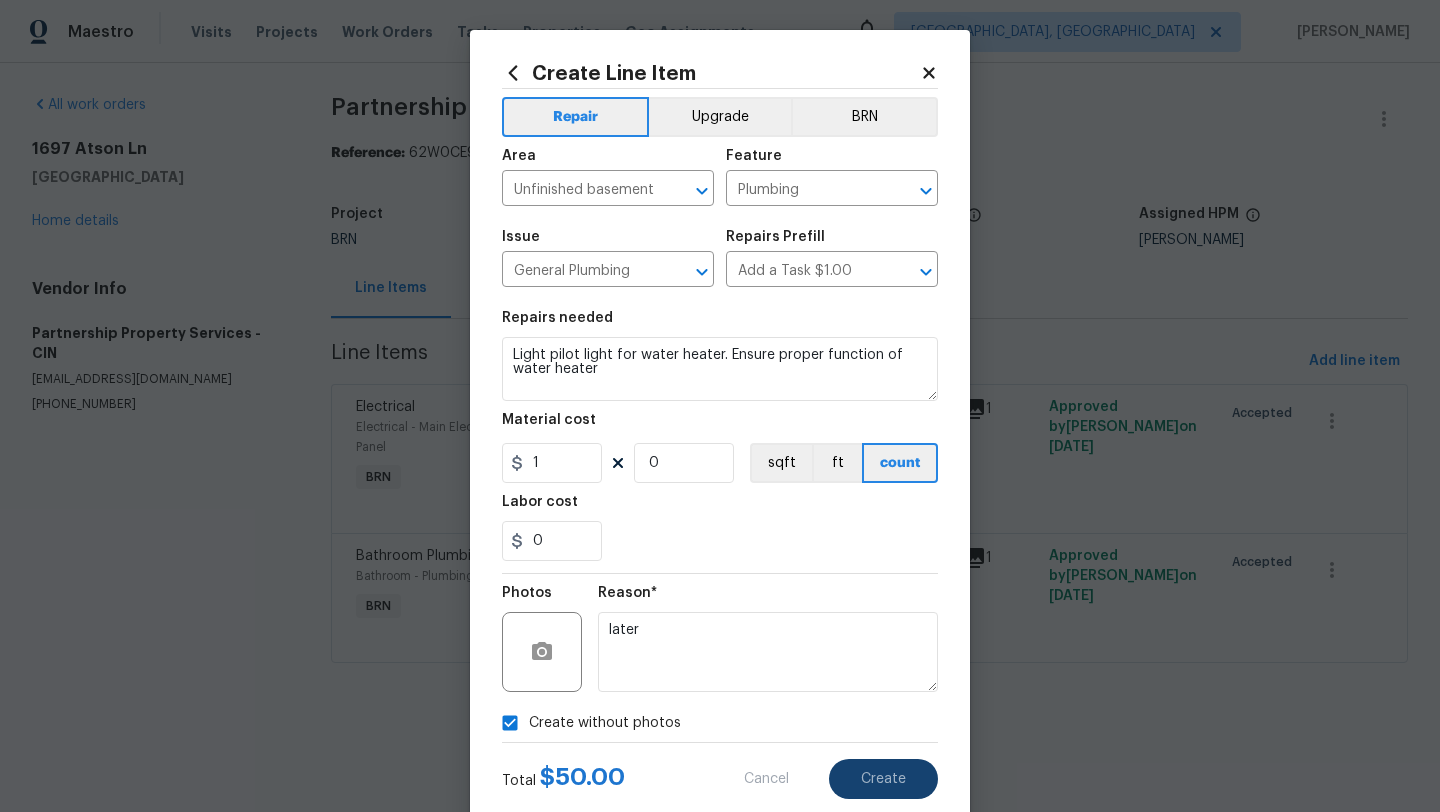type 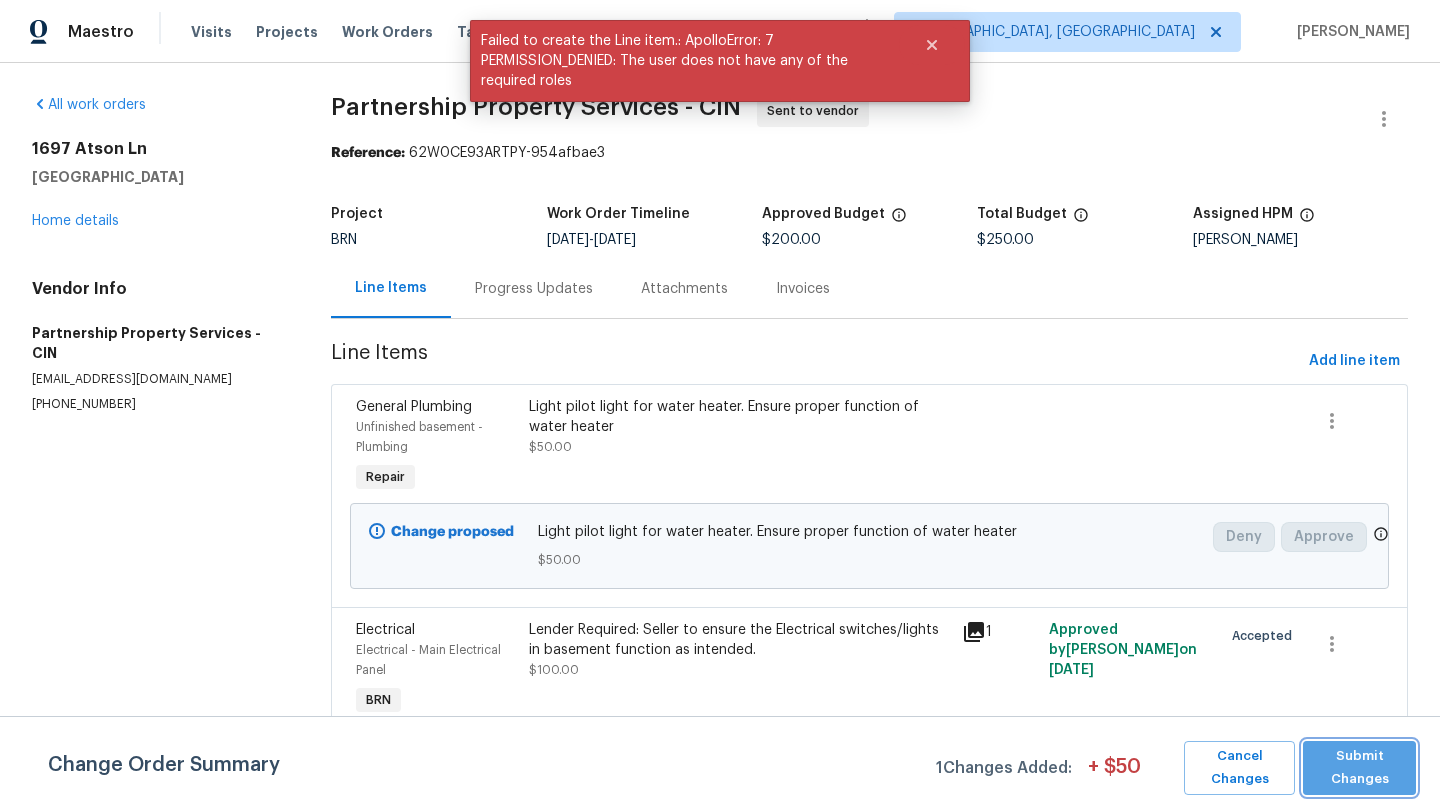 click on "Submit Changes" at bounding box center (1359, 768) 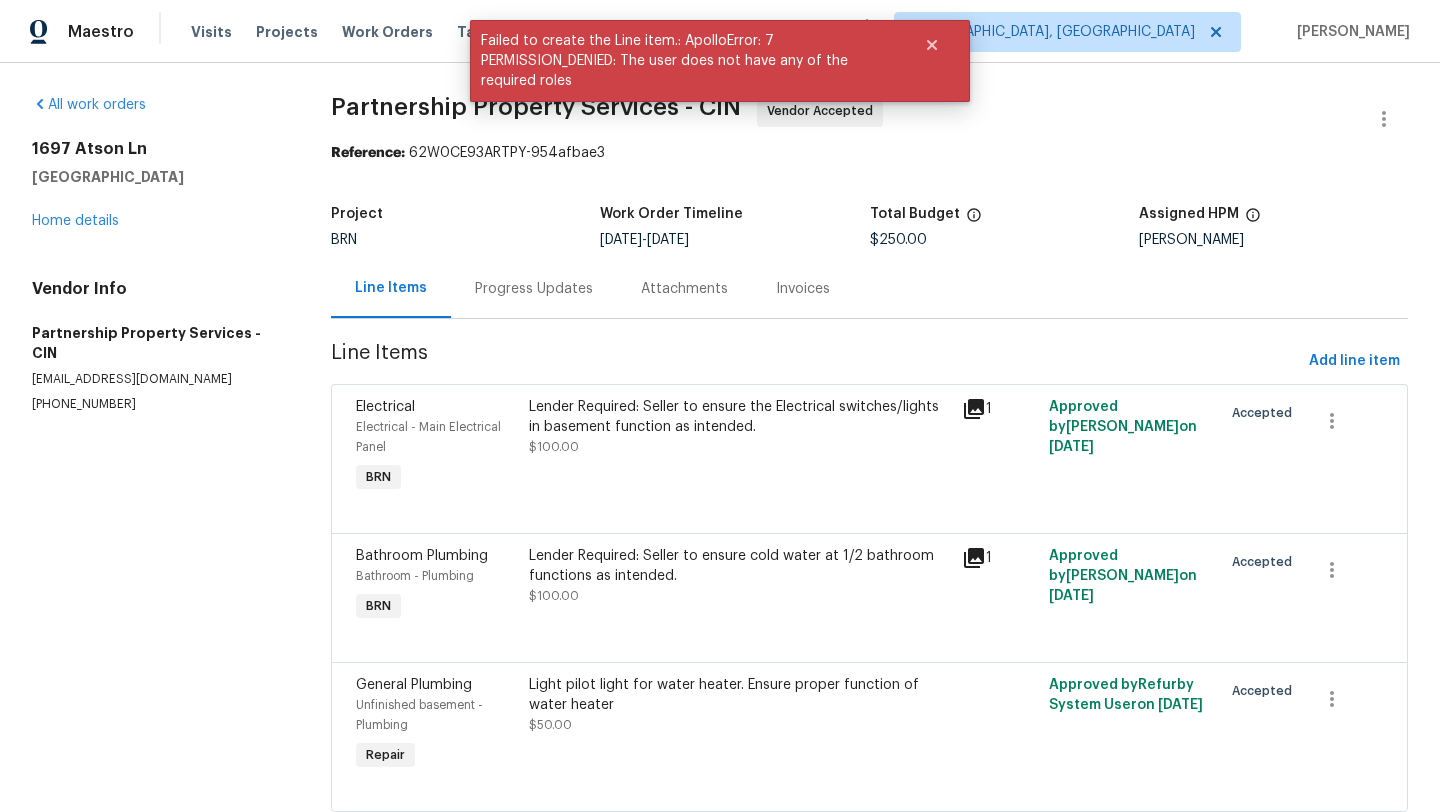 click on "Progress Updates" at bounding box center (534, 289) 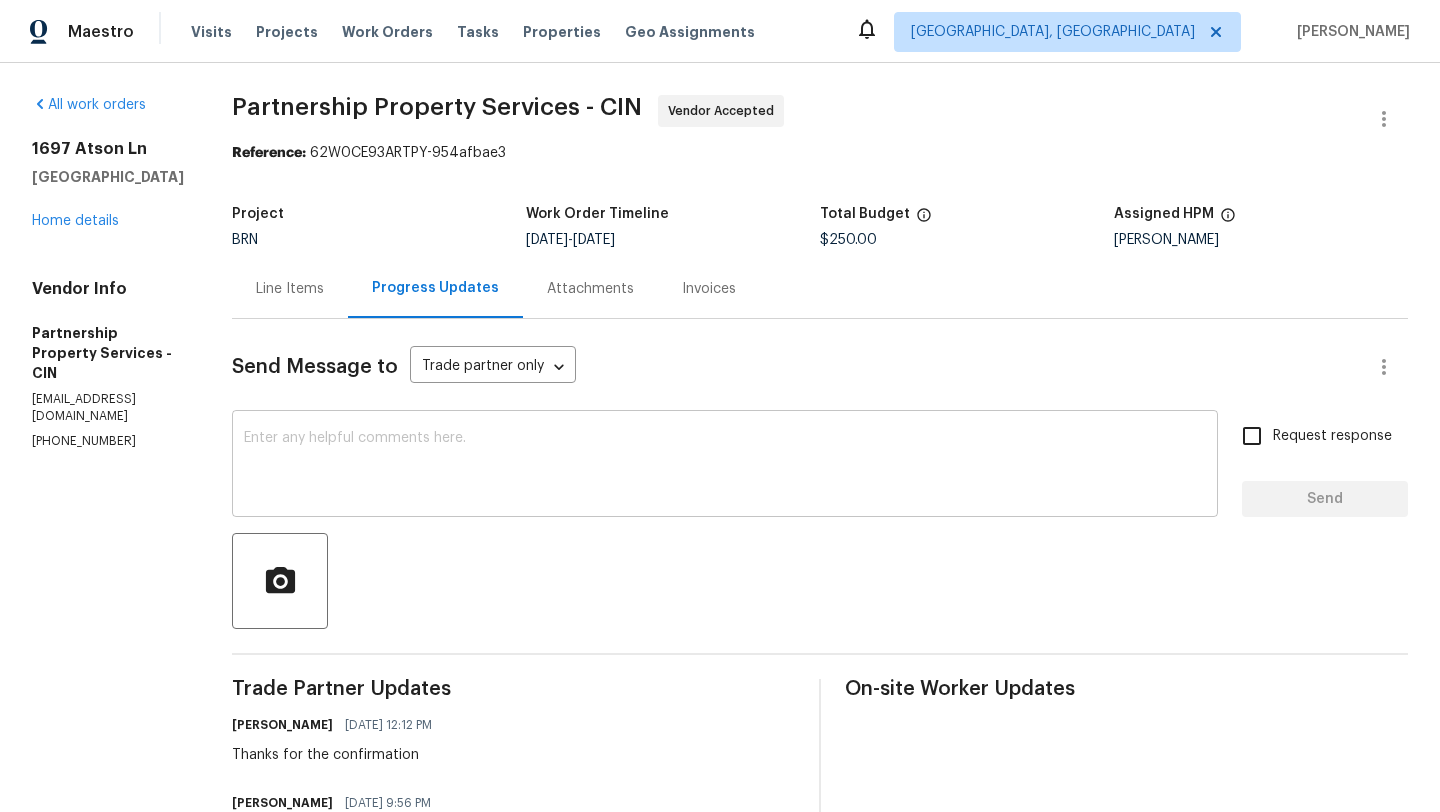 click at bounding box center [725, 466] 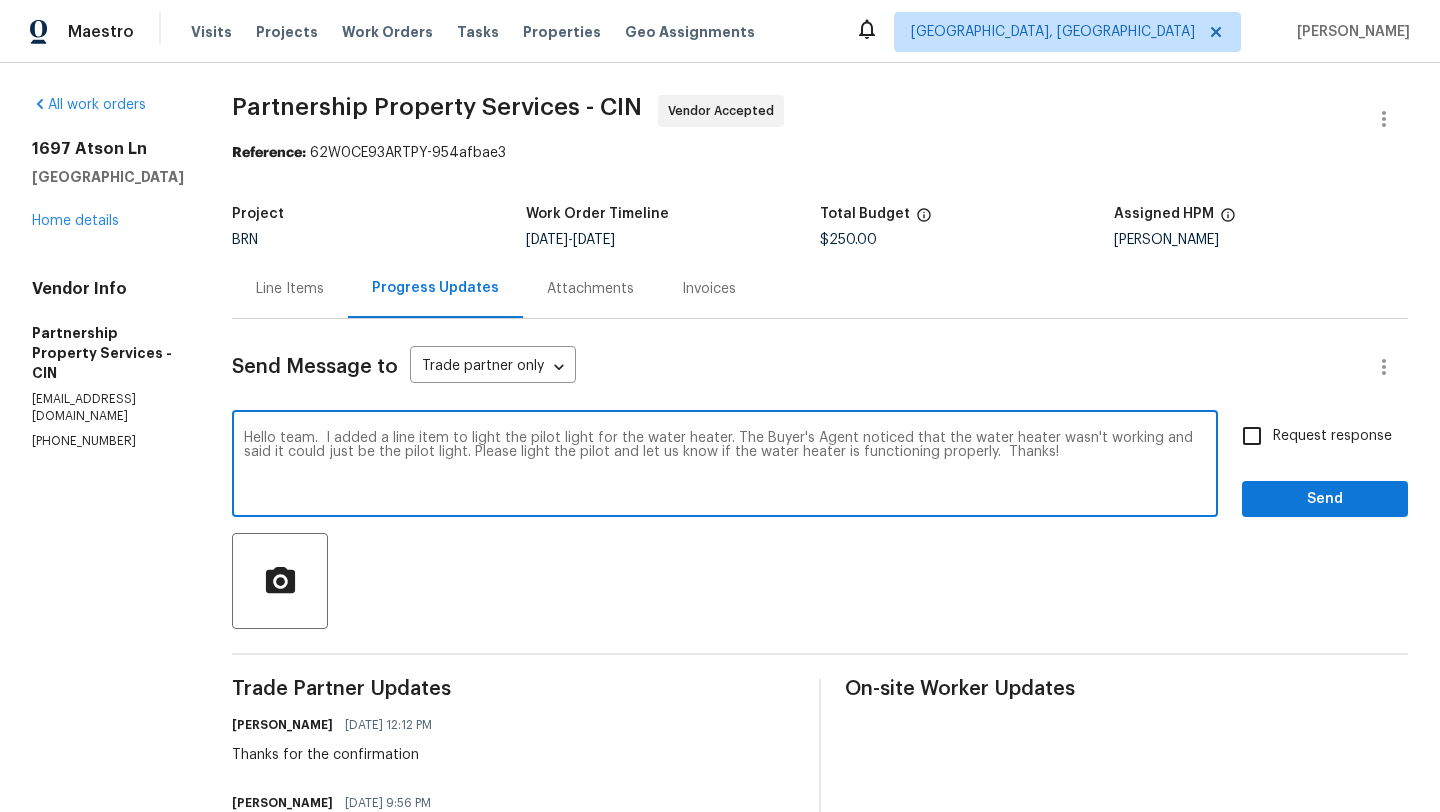 type on "Hello team.  I added a line item to light the pilot light for the water heater. The Buyer's Agent noticed that the water heater wasn't working and said it could just be the pilot light. Please light the pilot and let us know if the water heater is functioning properly.  Thanks!" 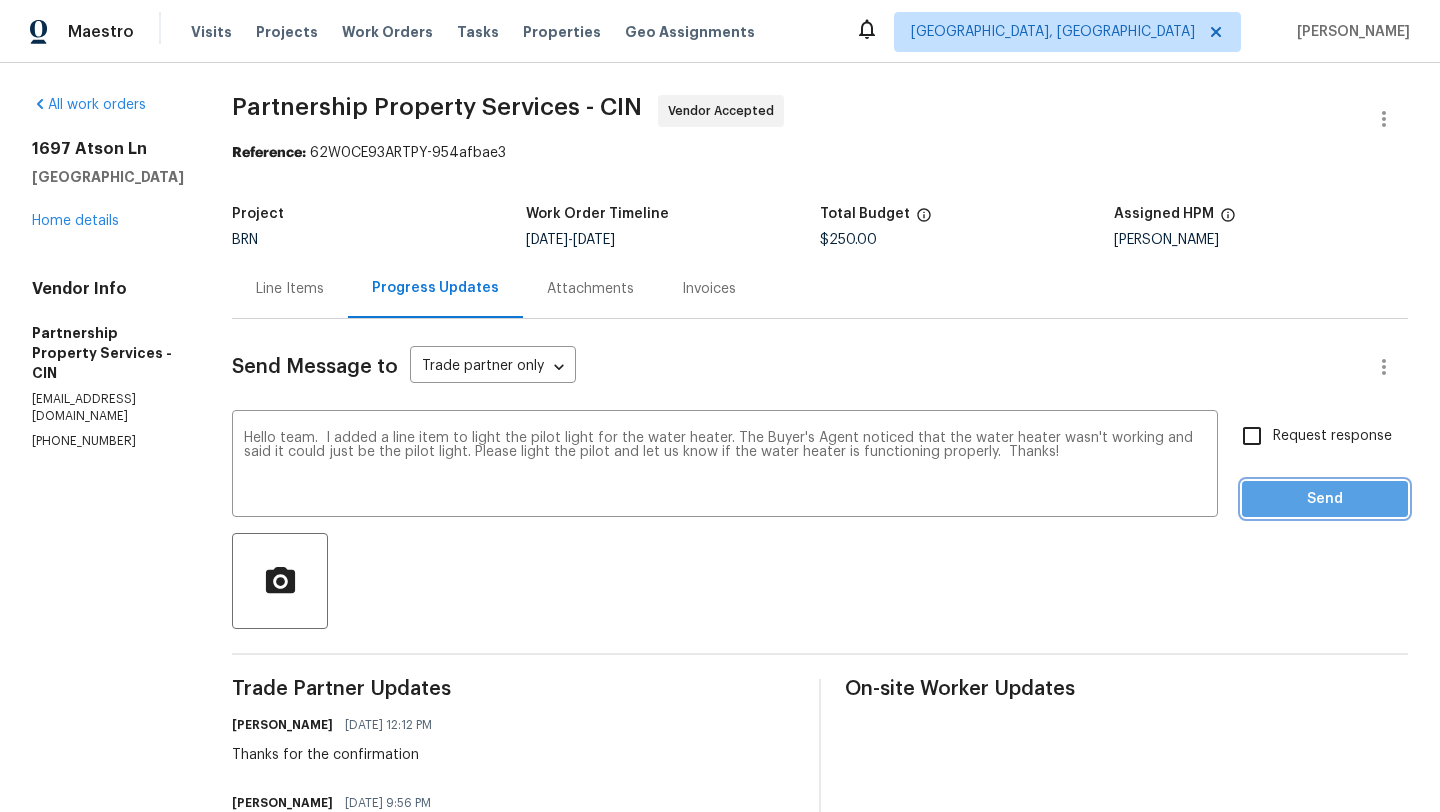 click on "Send" at bounding box center [1325, 499] 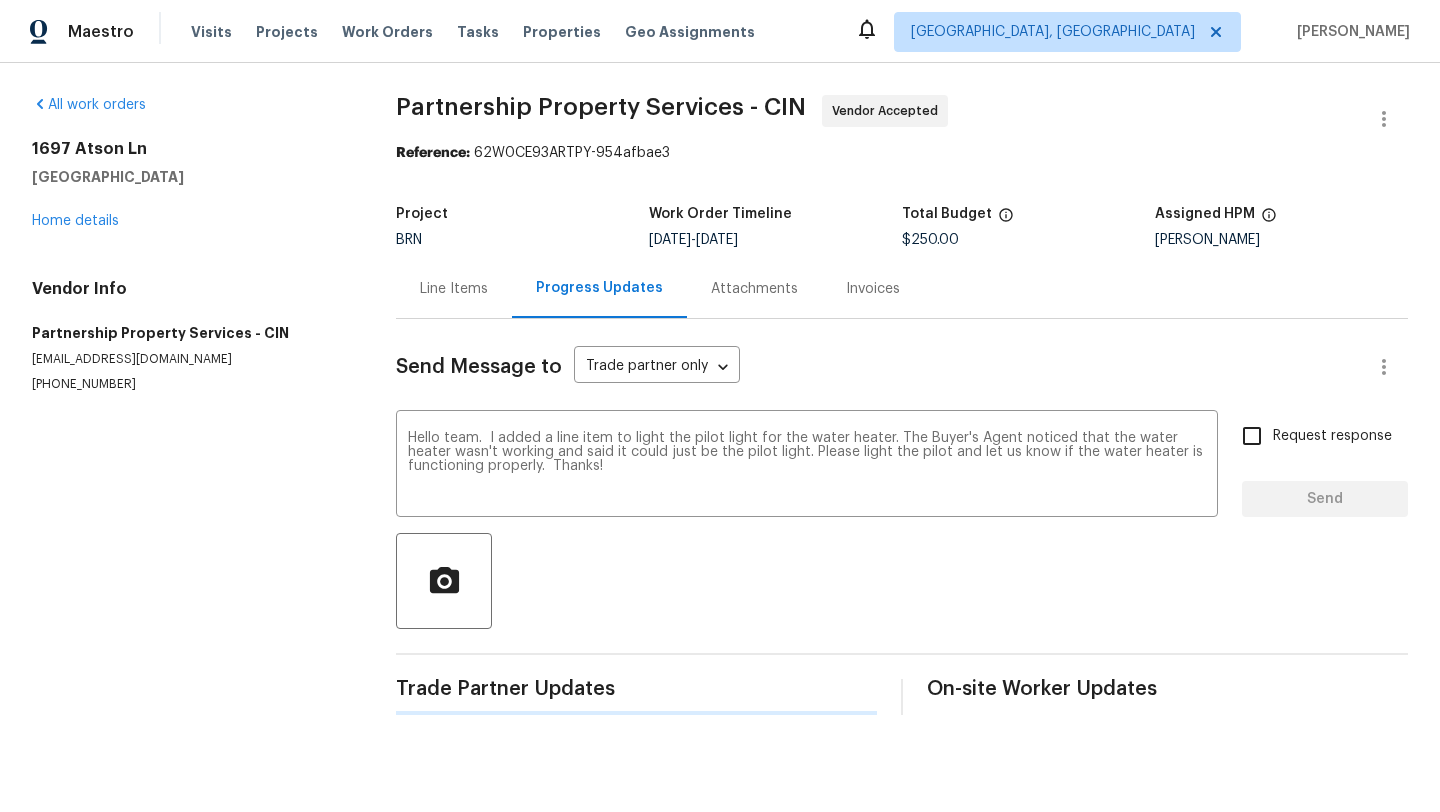 type 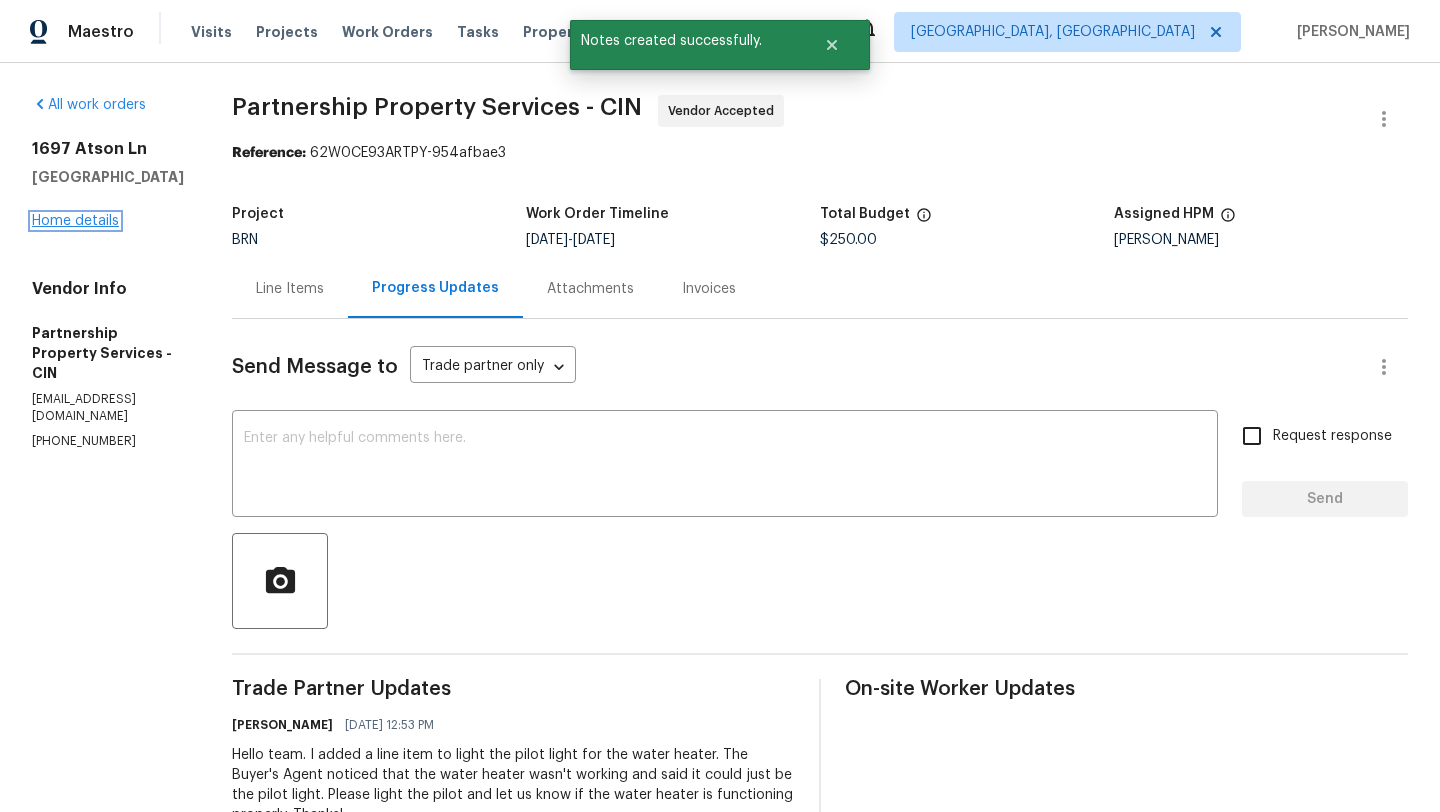 click on "Home details" at bounding box center [75, 221] 